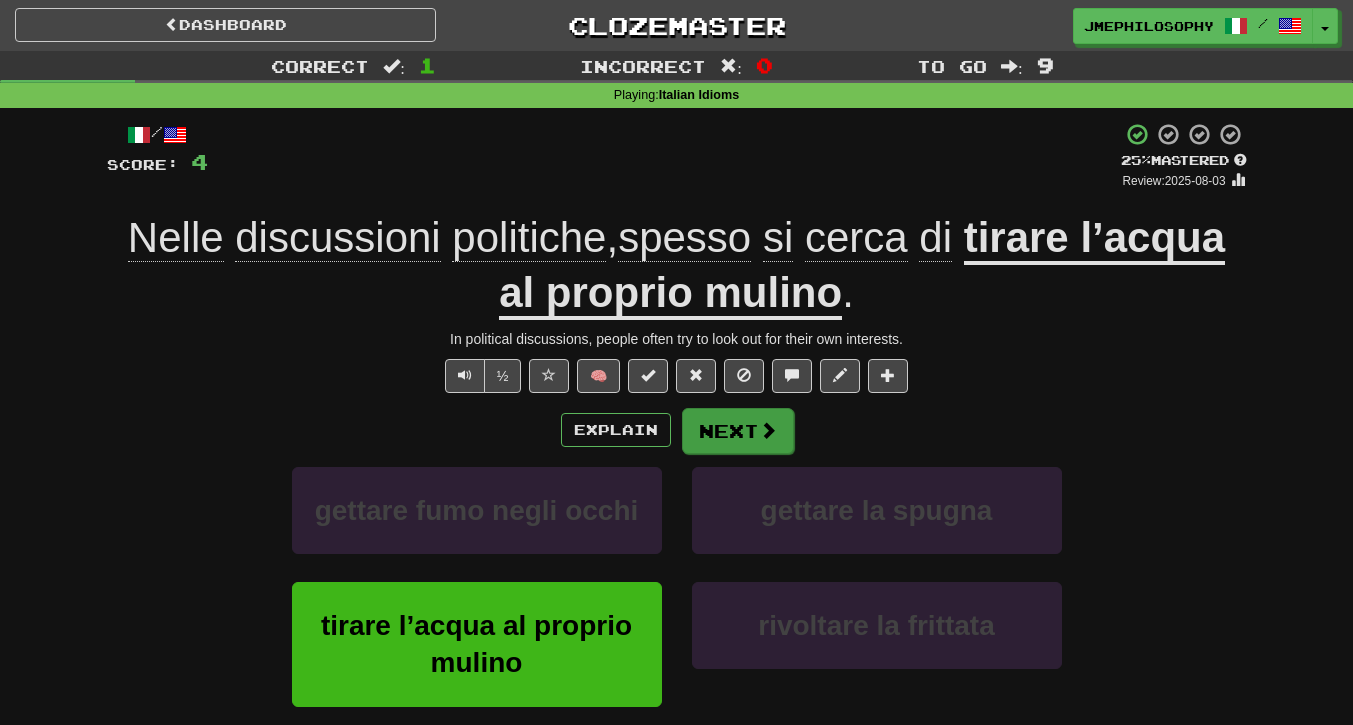 scroll, scrollTop: 0, scrollLeft: 0, axis: both 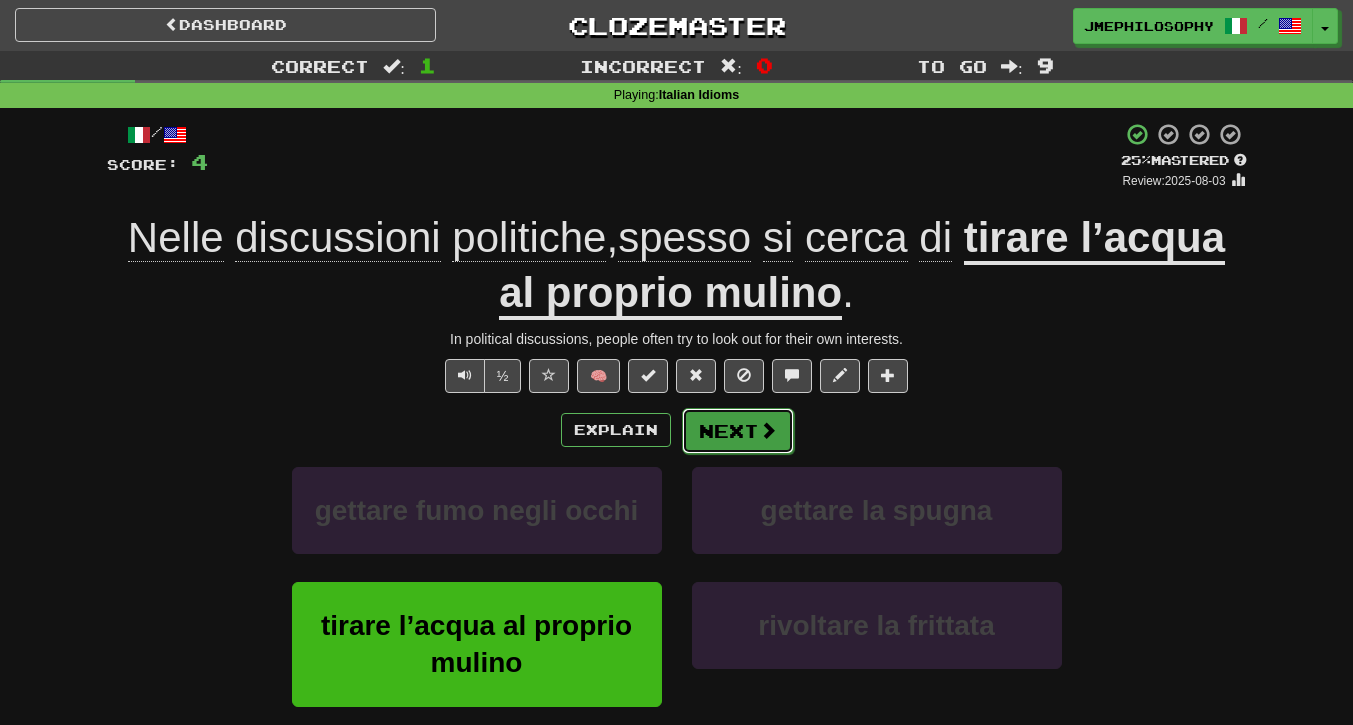 click on "Next" at bounding box center (738, 431) 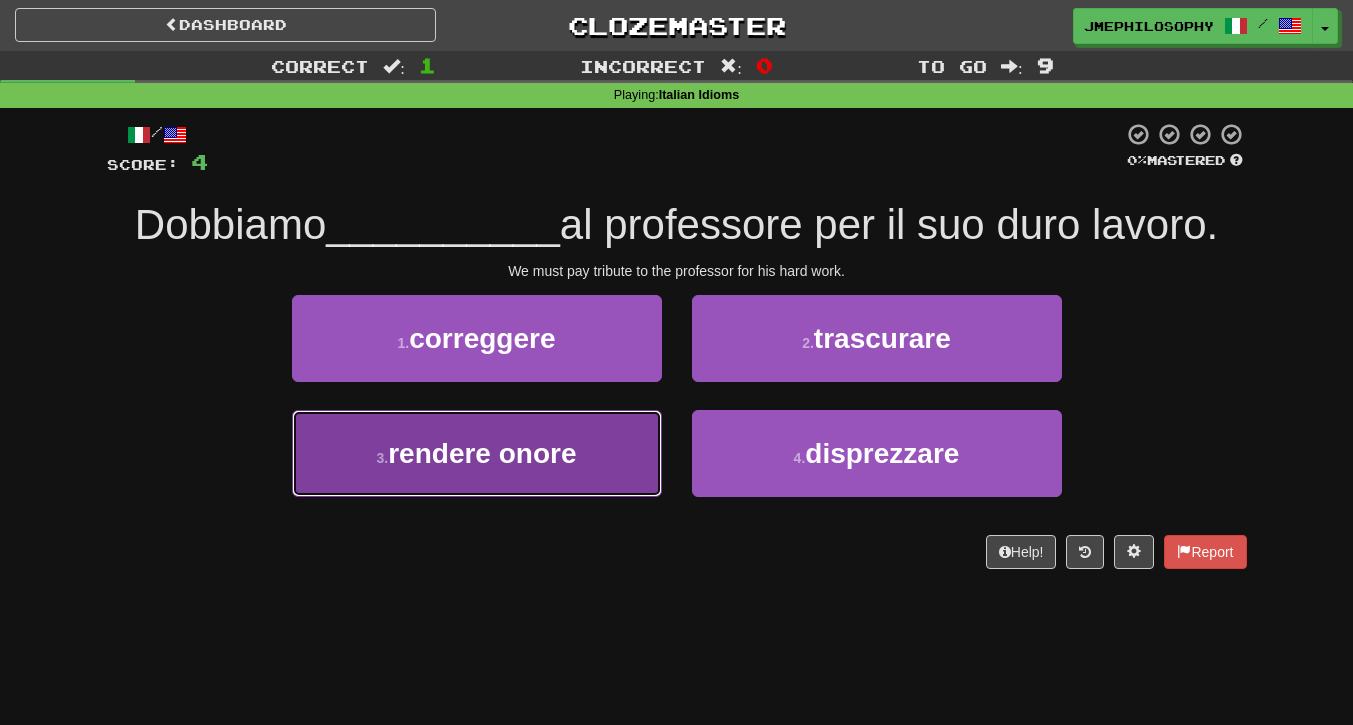 click on "rendere onore" at bounding box center [482, 453] 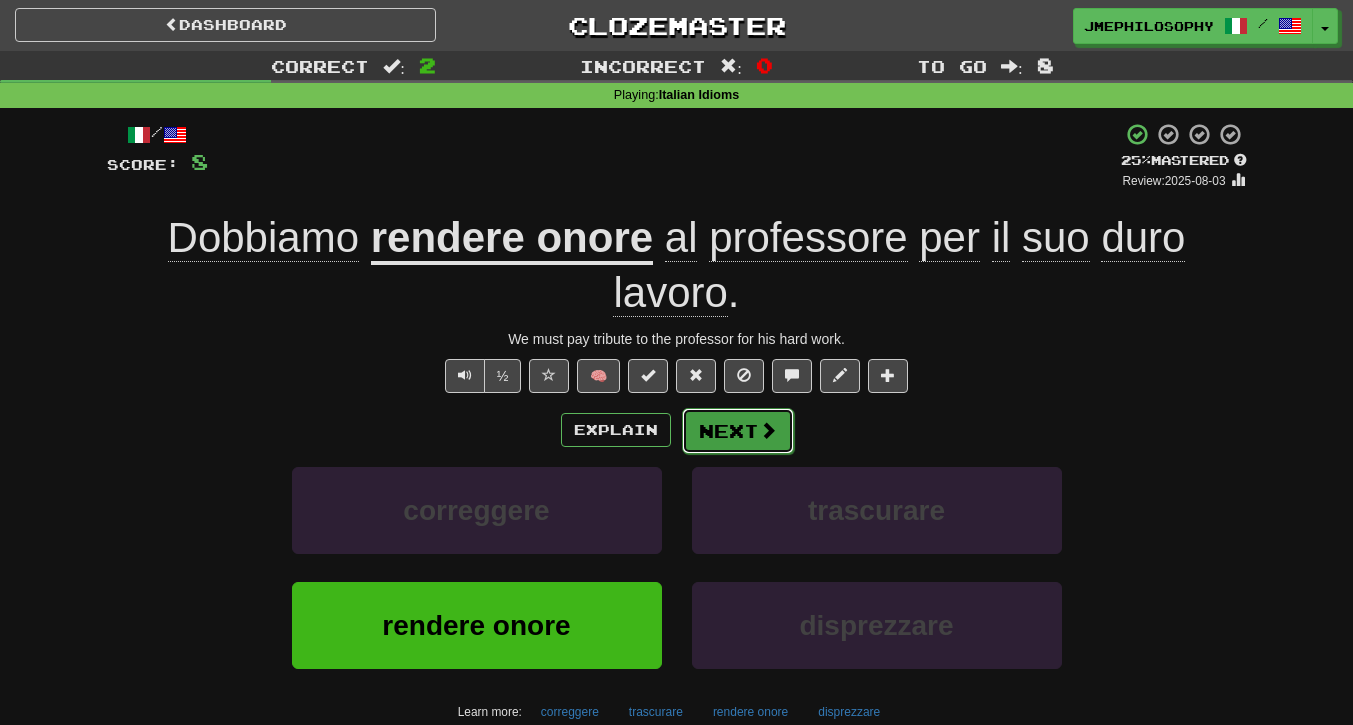 click on "Next" at bounding box center (738, 431) 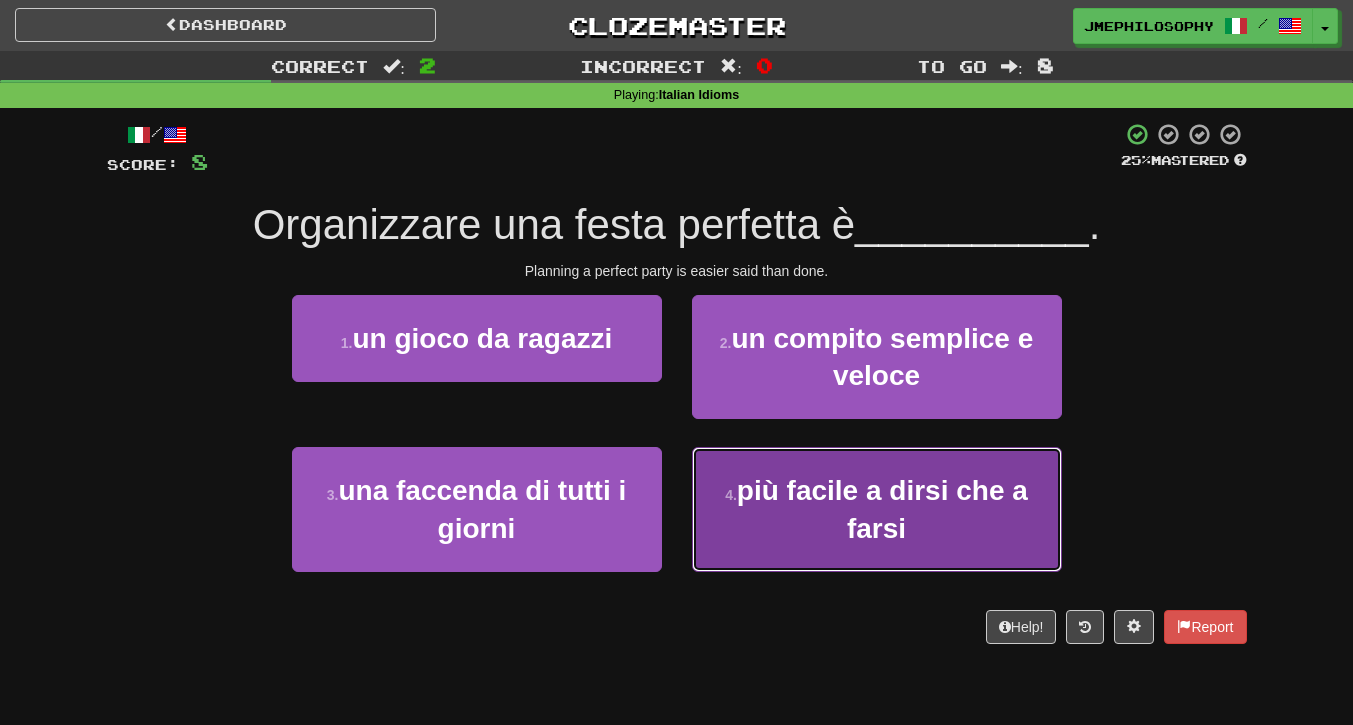click on "più facile a dirsi che a farsi" at bounding box center [882, 509] 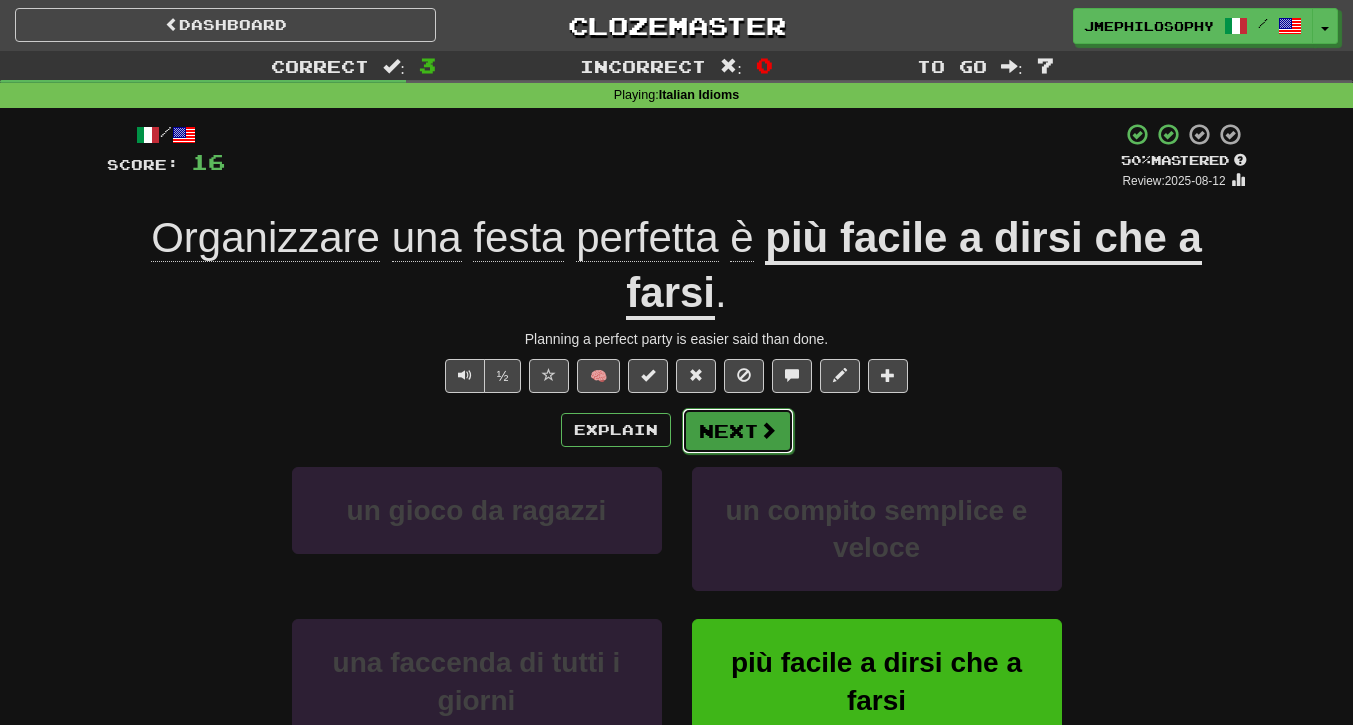 click on "Next" at bounding box center [738, 431] 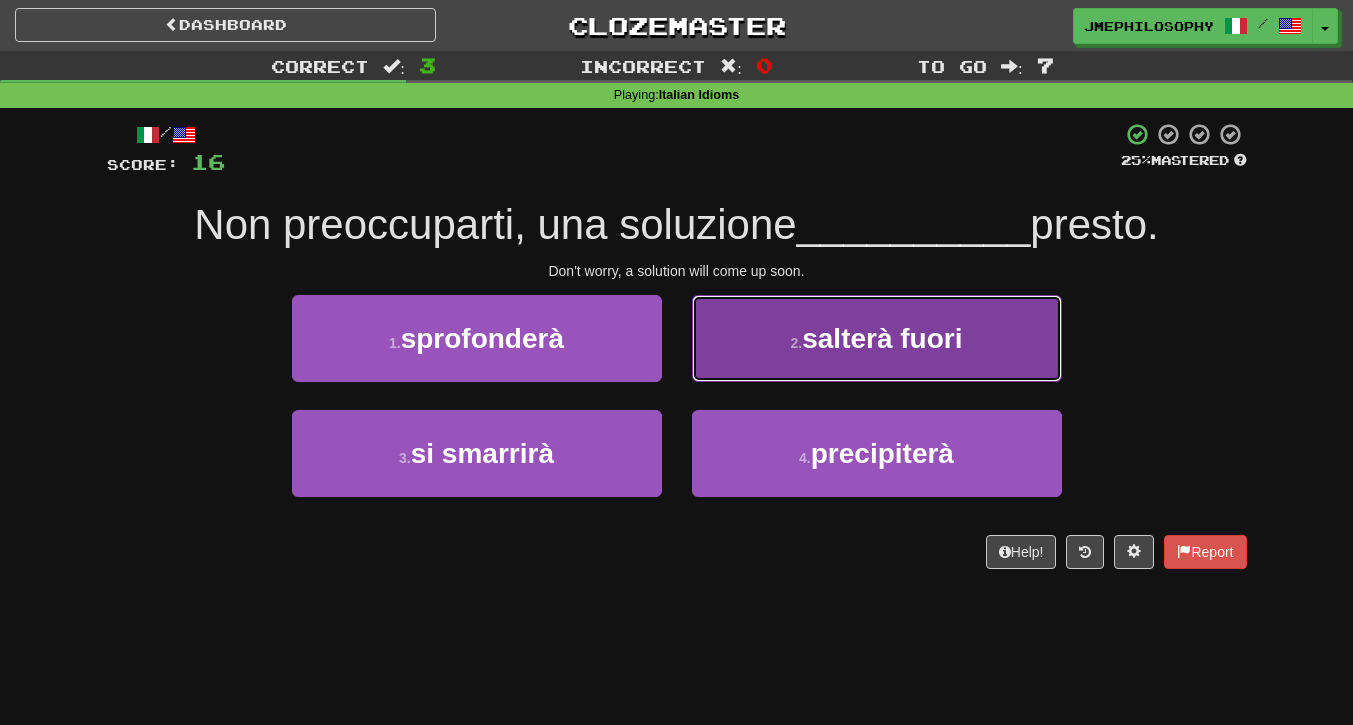 click on "salterà fuori" at bounding box center [882, 338] 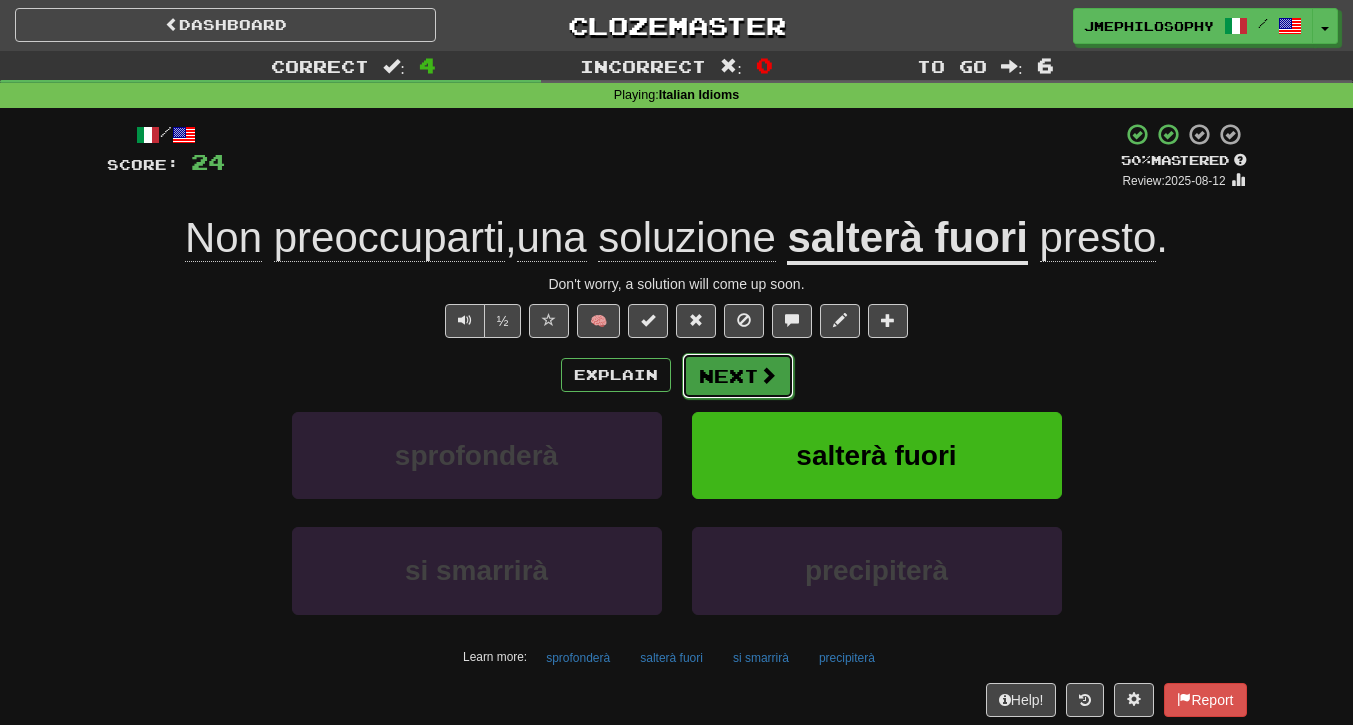click on "Next" at bounding box center (738, 376) 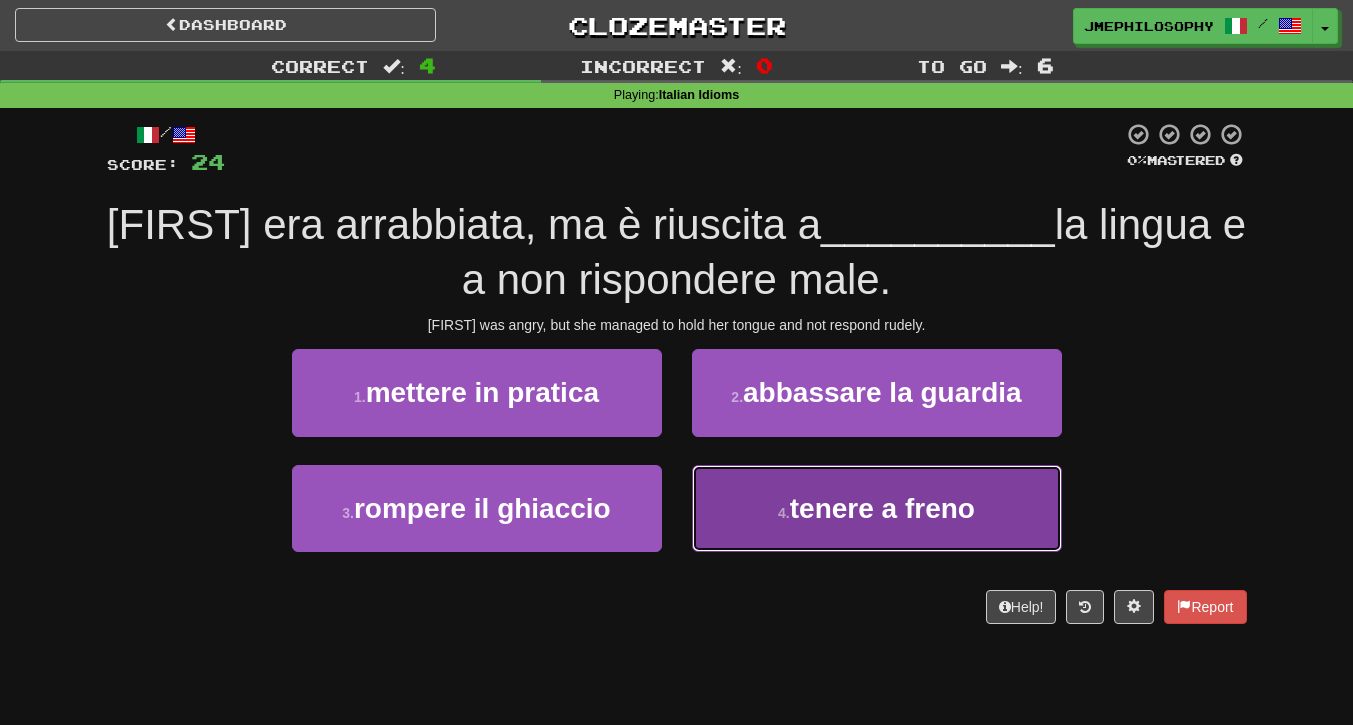 click on "4 .  tenere a freno" at bounding box center (877, 508) 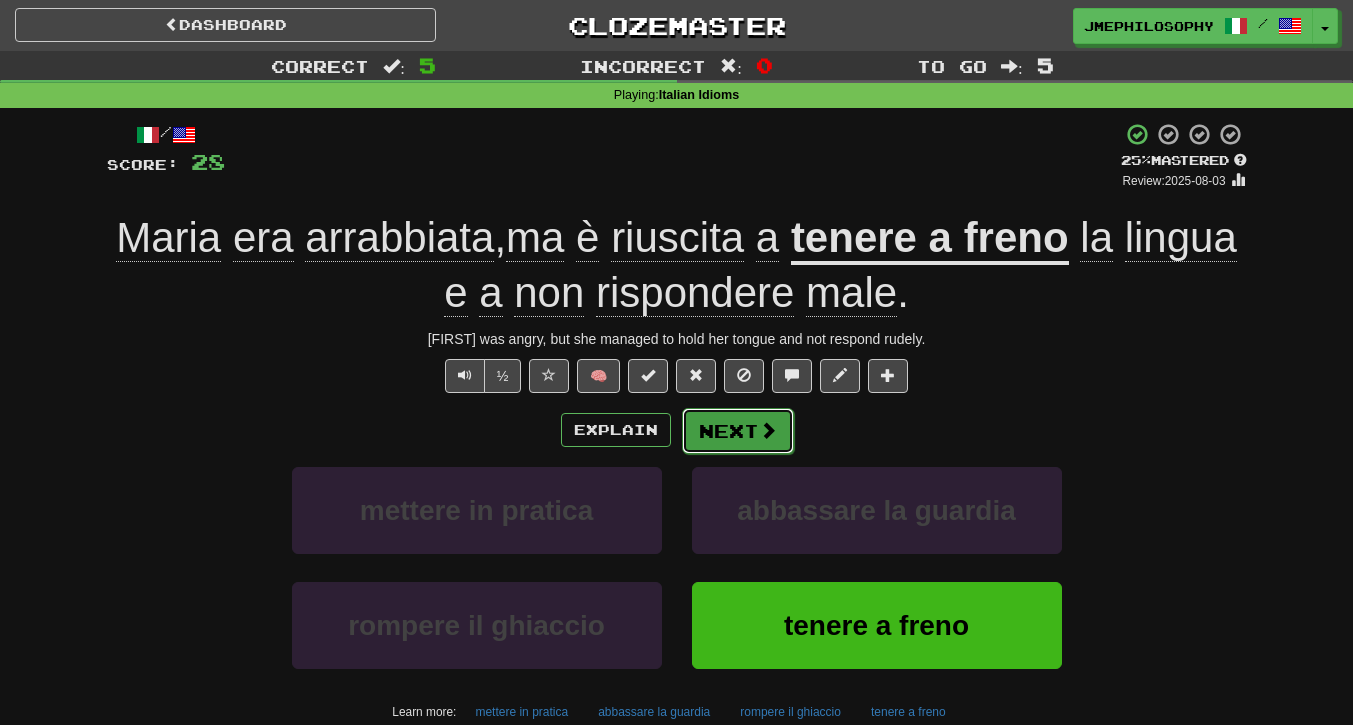 click on "Next" at bounding box center [738, 431] 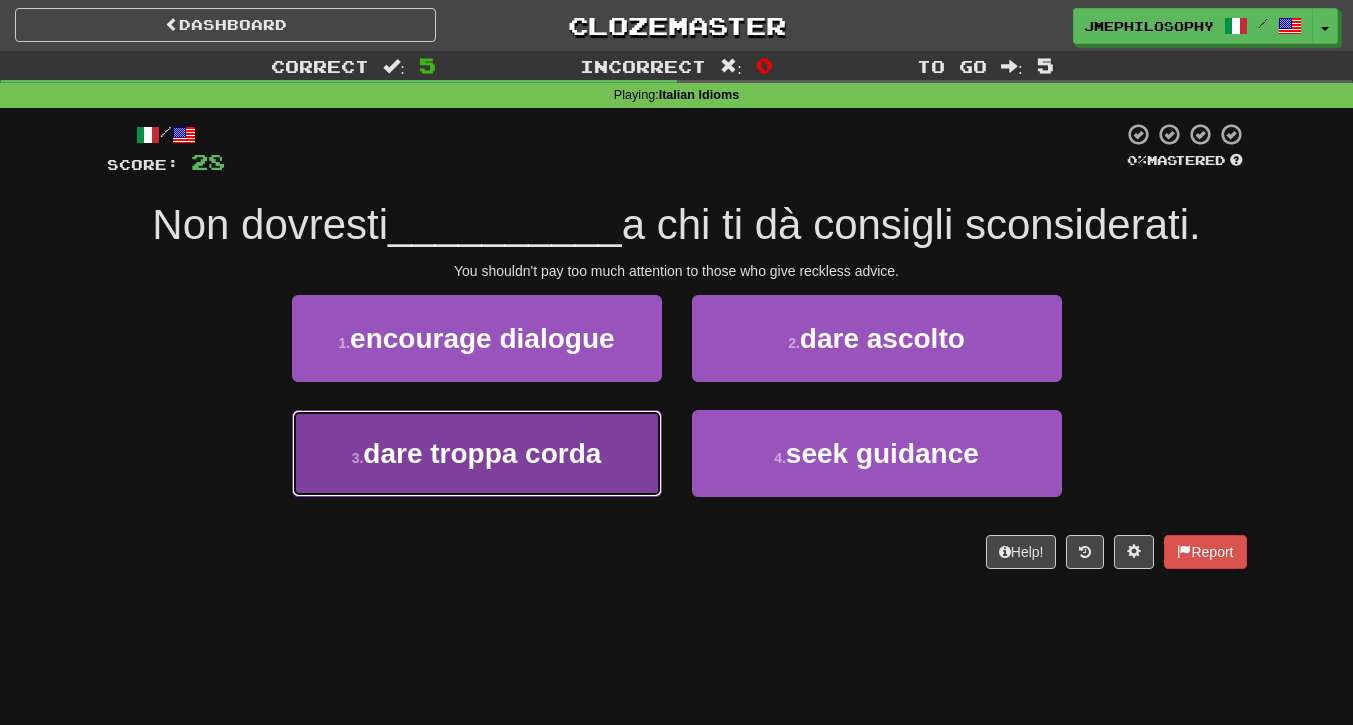 click on "dare troppa corda" at bounding box center [482, 453] 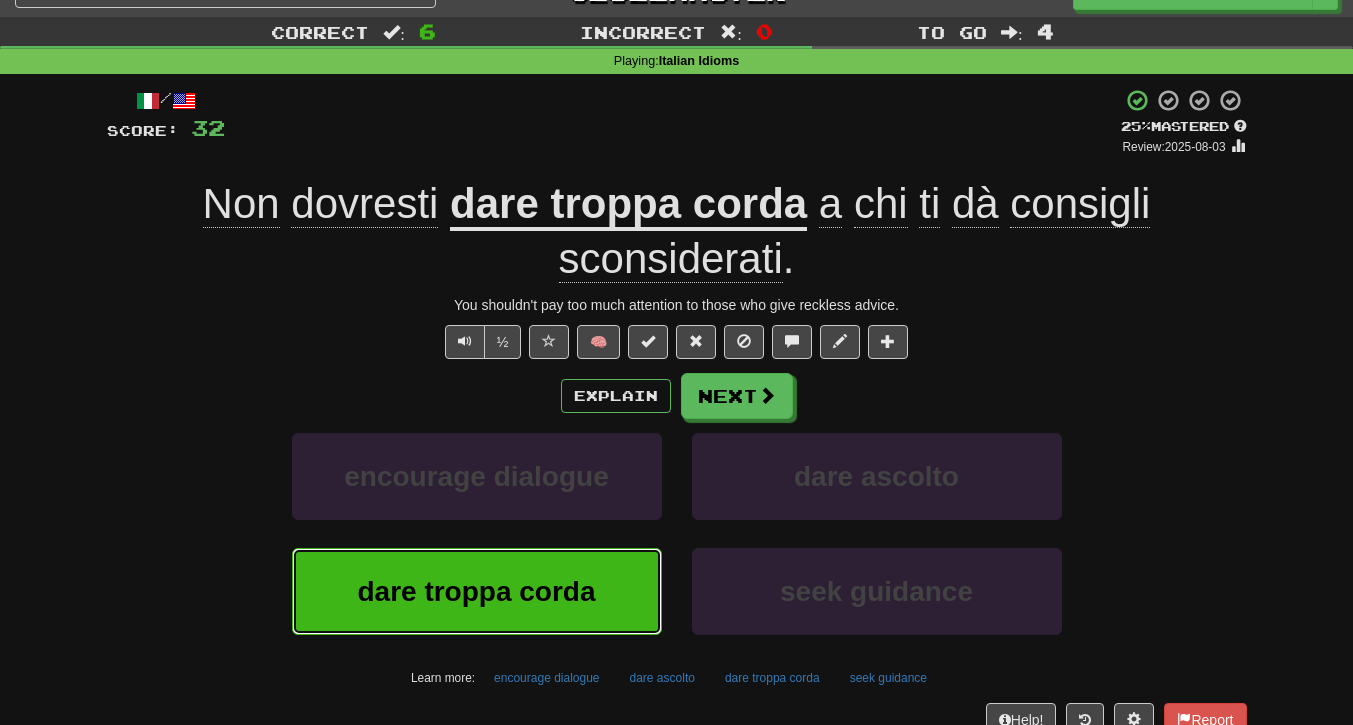 scroll, scrollTop: 37, scrollLeft: 0, axis: vertical 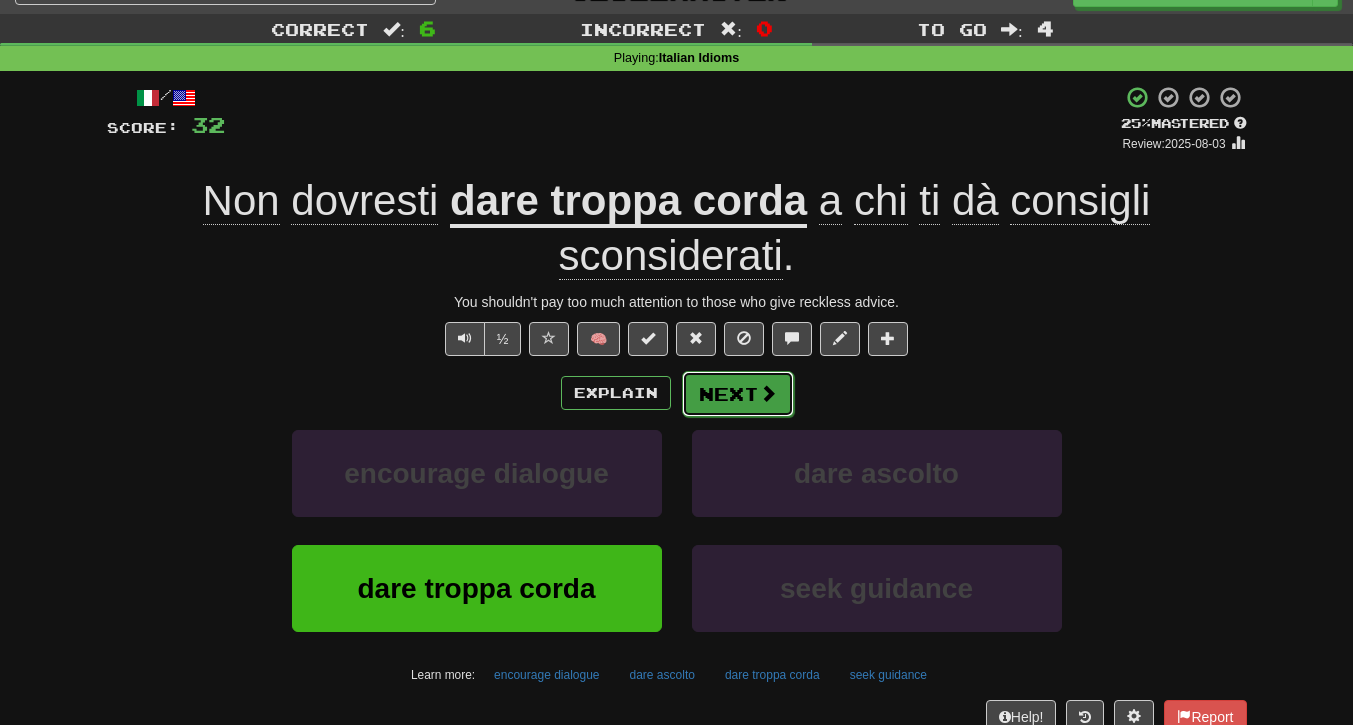 click on "Next" at bounding box center [738, 394] 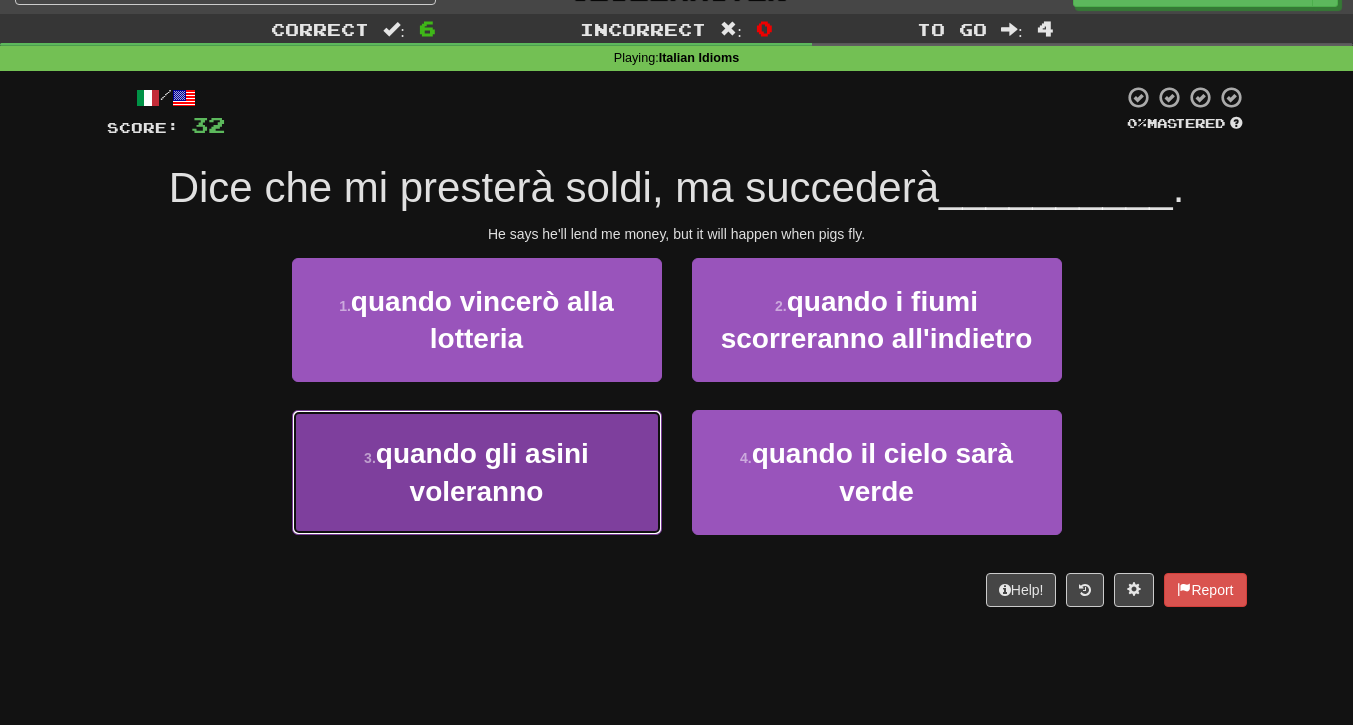 click on "quando gli asini voleranno" at bounding box center (482, 472) 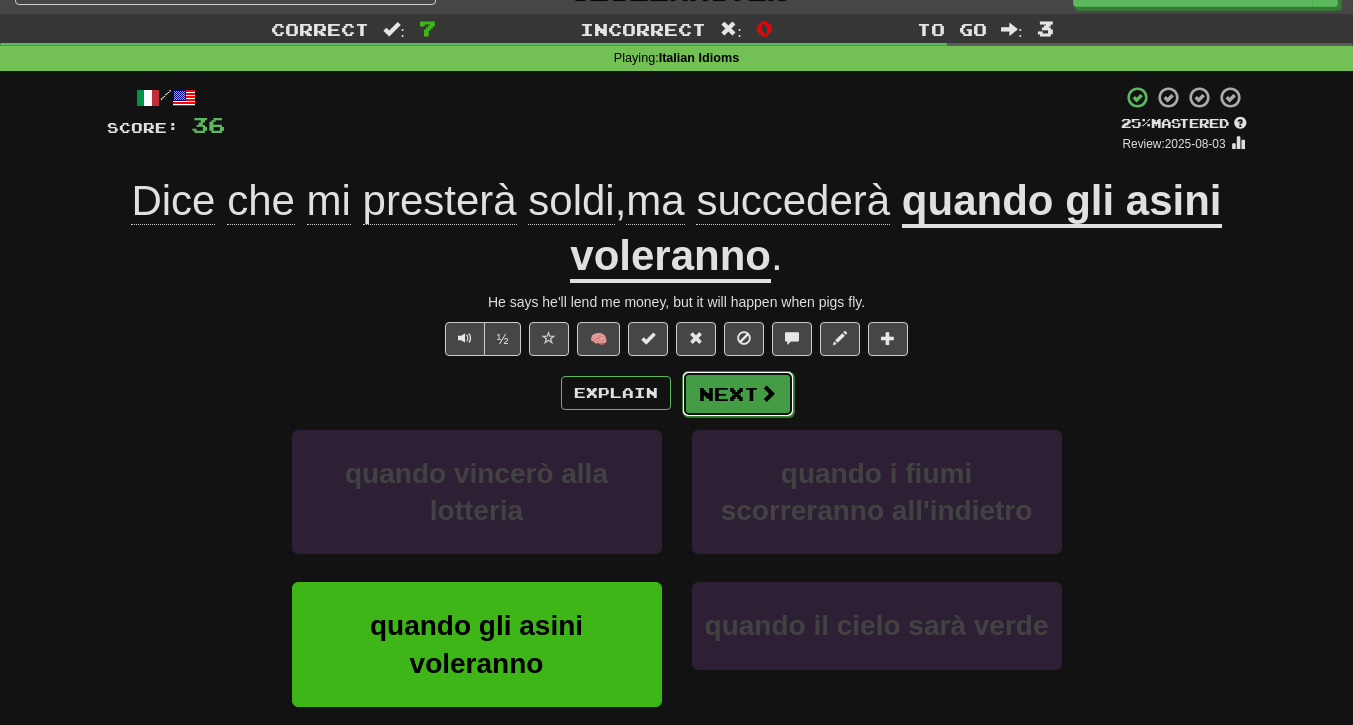 click on "Next" at bounding box center [738, 394] 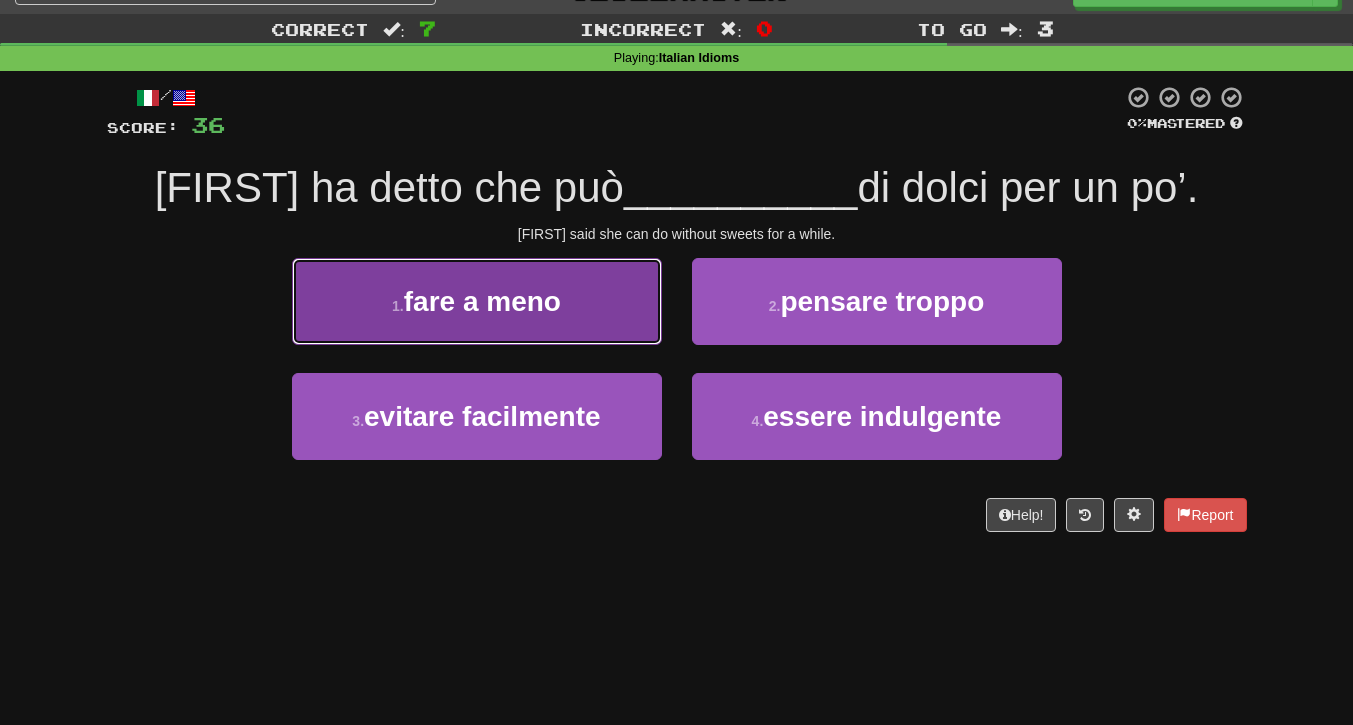 click on "fare a meno" at bounding box center [482, 301] 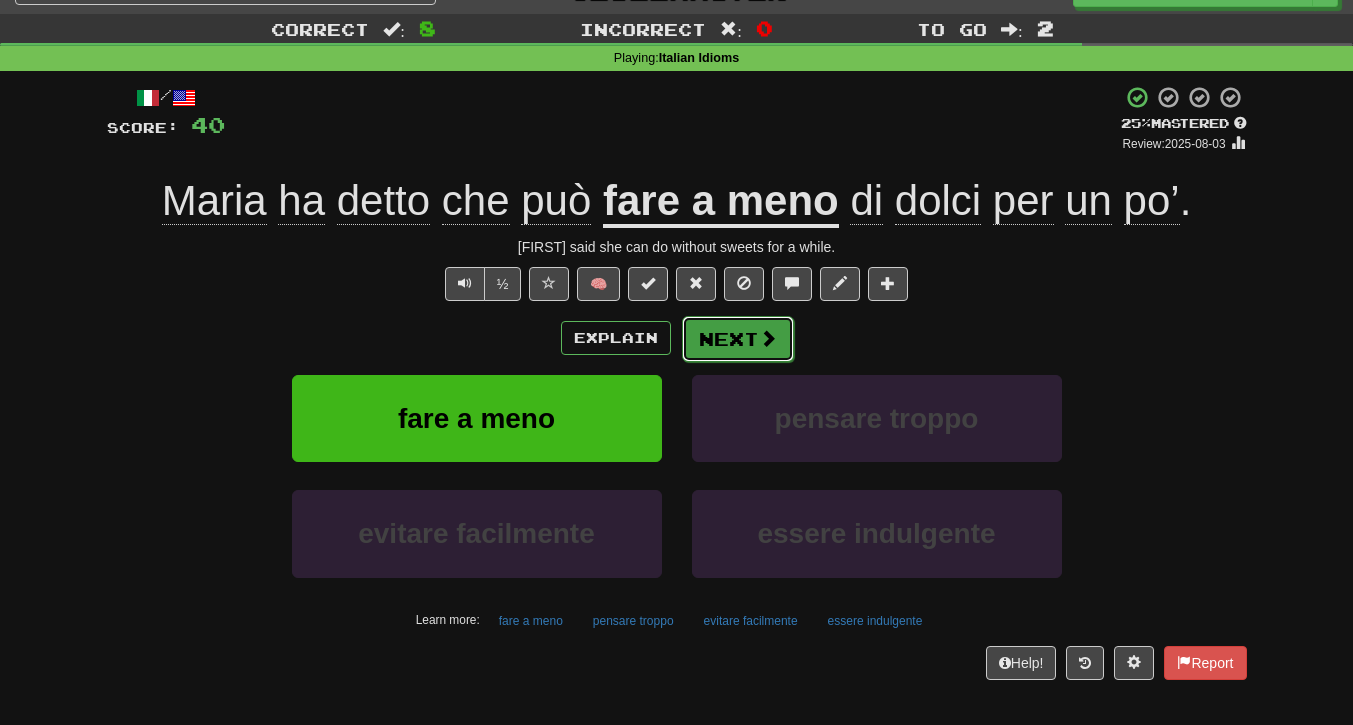 click on "Next" at bounding box center (738, 339) 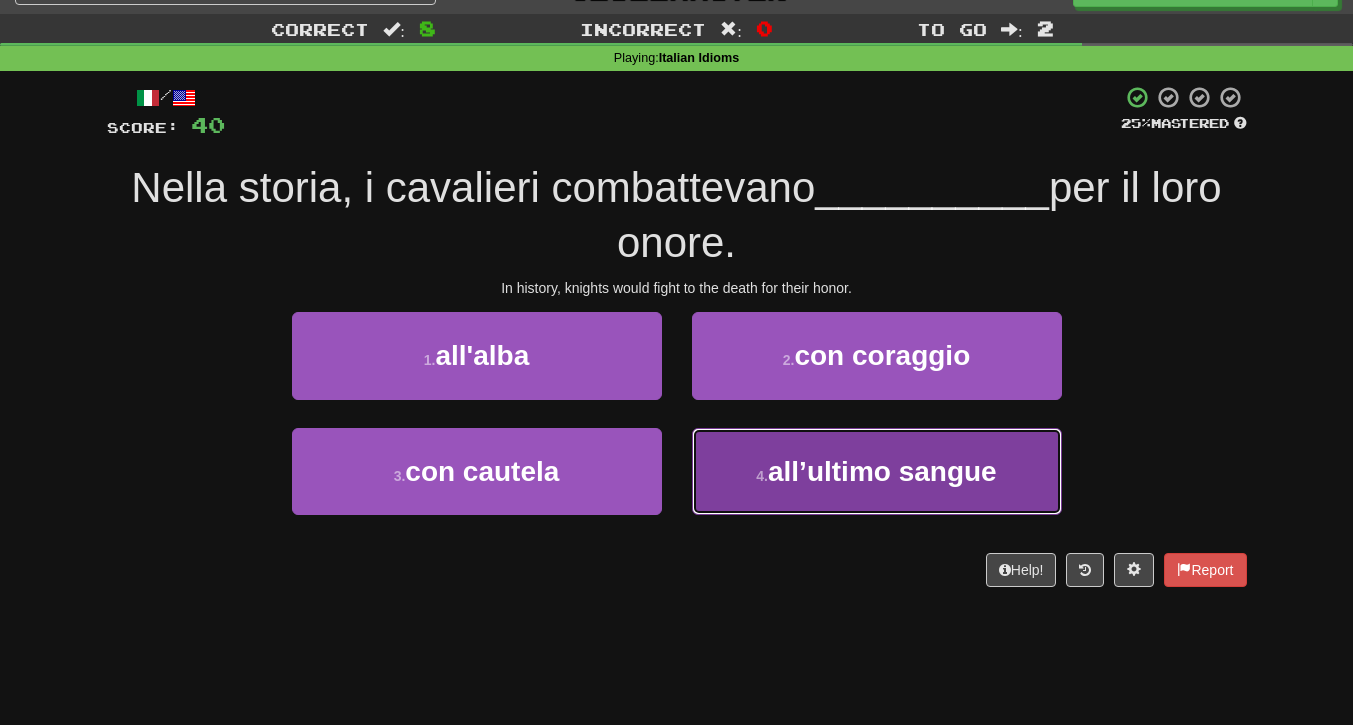 click on "all’ultimo sangue" at bounding box center [882, 471] 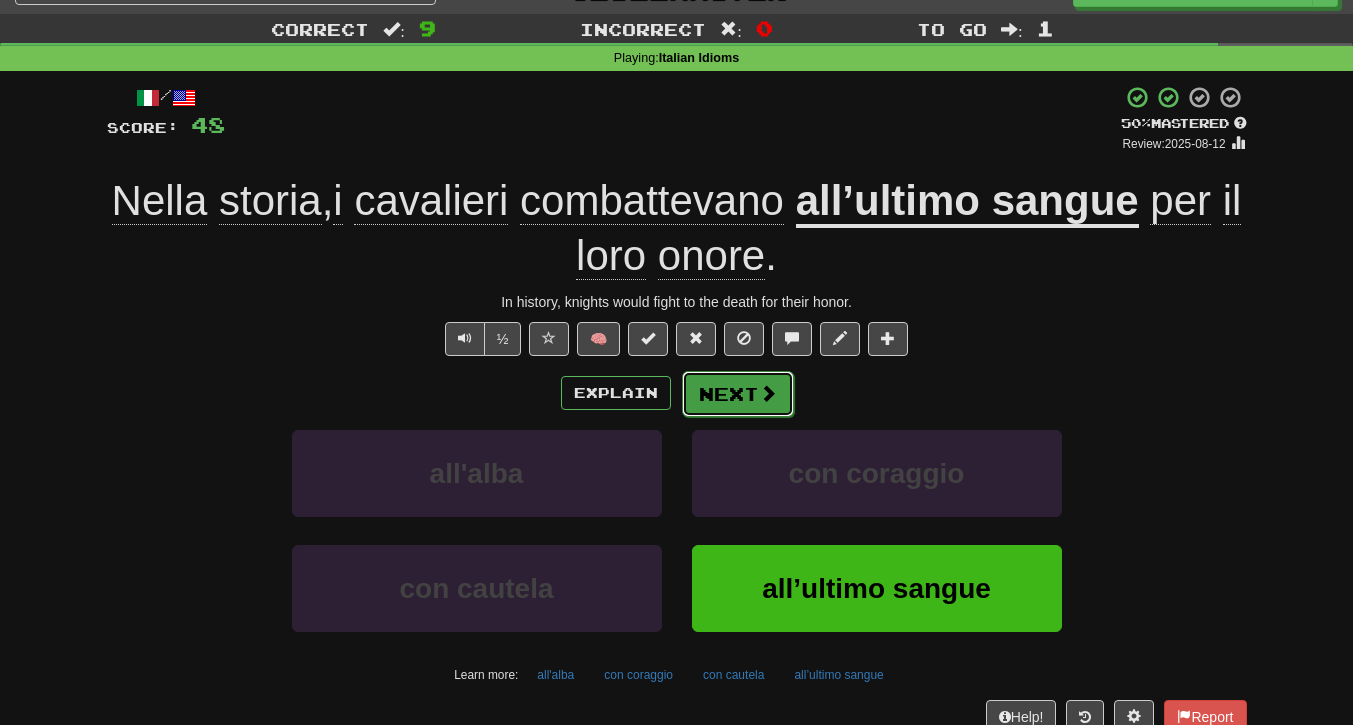 click on "Next" at bounding box center (738, 394) 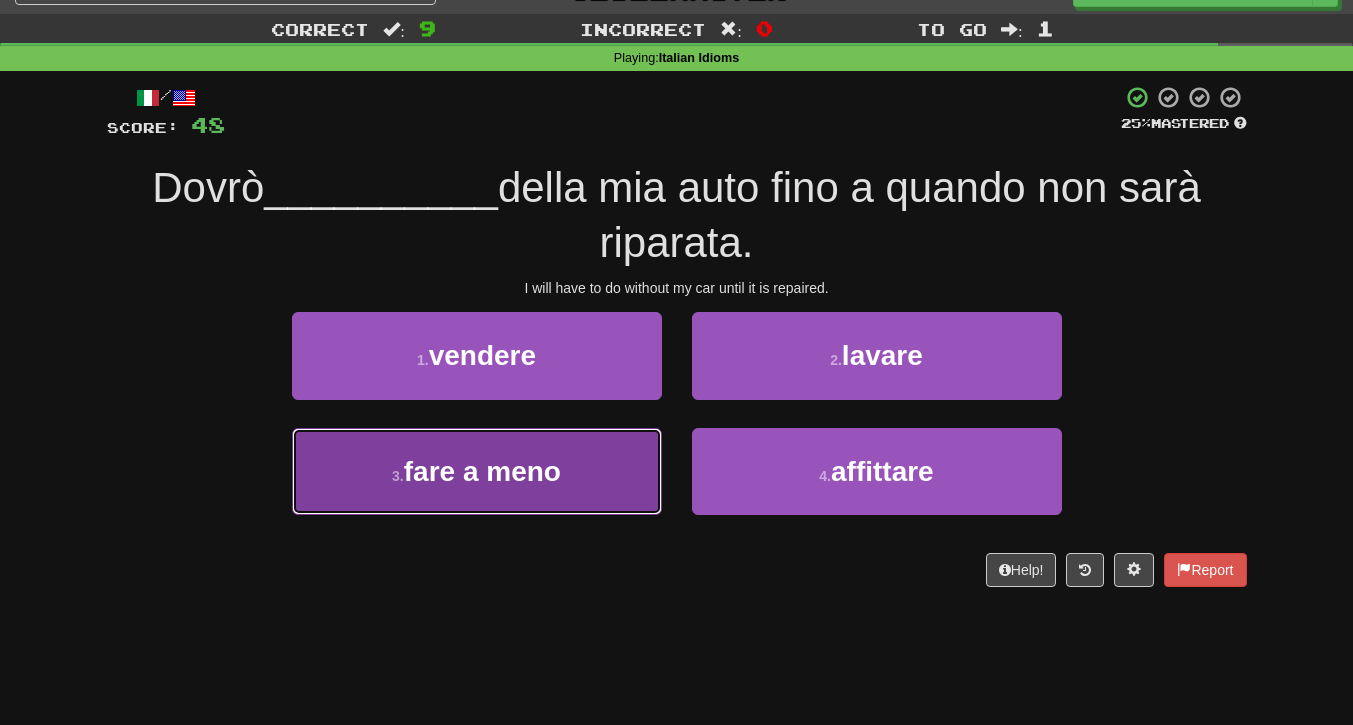 click on "fare a meno" at bounding box center [482, 471] 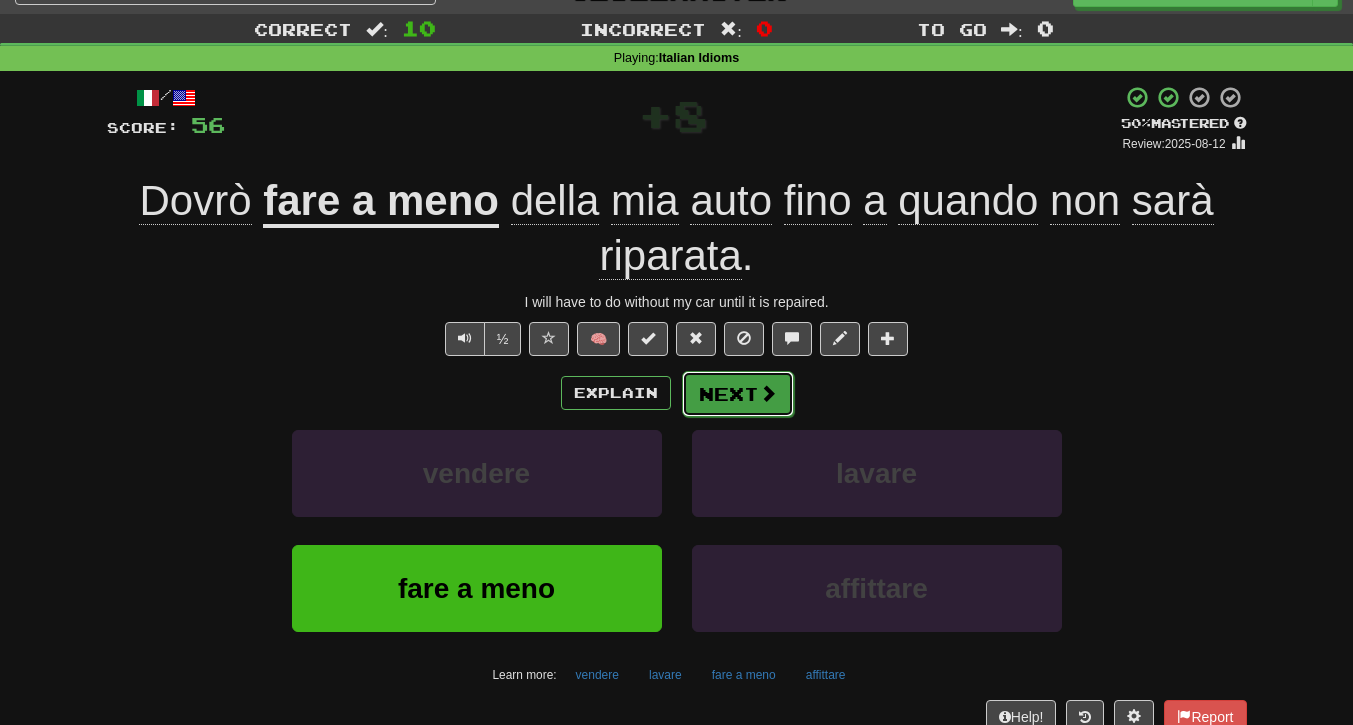 click on "Next" at bounding box center (738, 394) 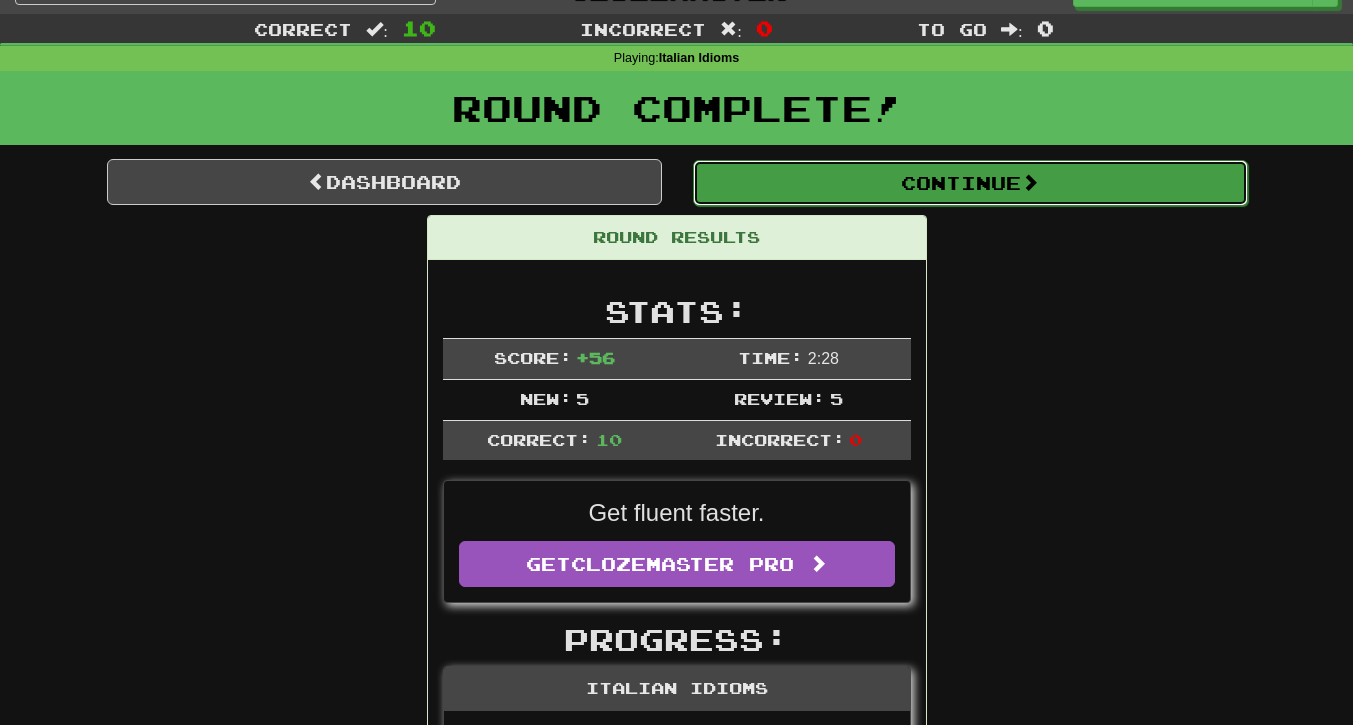 click on "Continue" at bounding box center (970, 183) 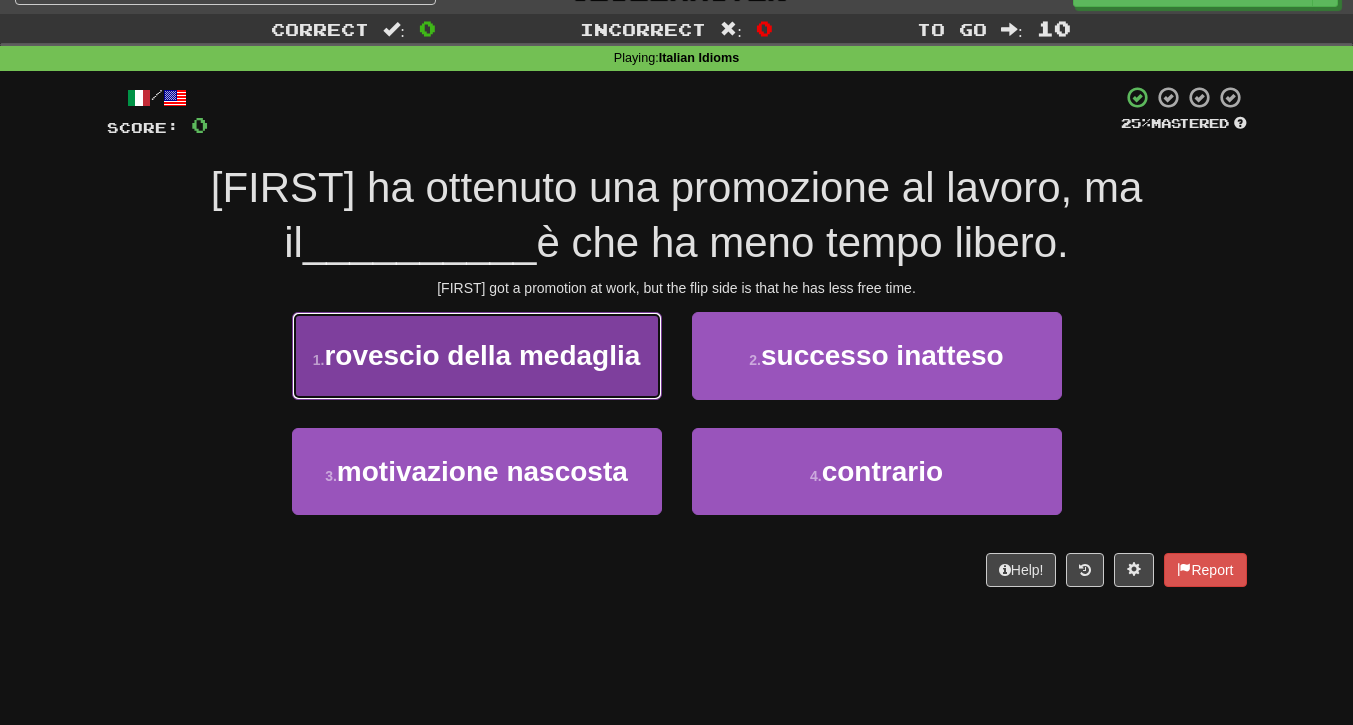 click on "rovescio della medaglia" at bounding box center (482, 355) 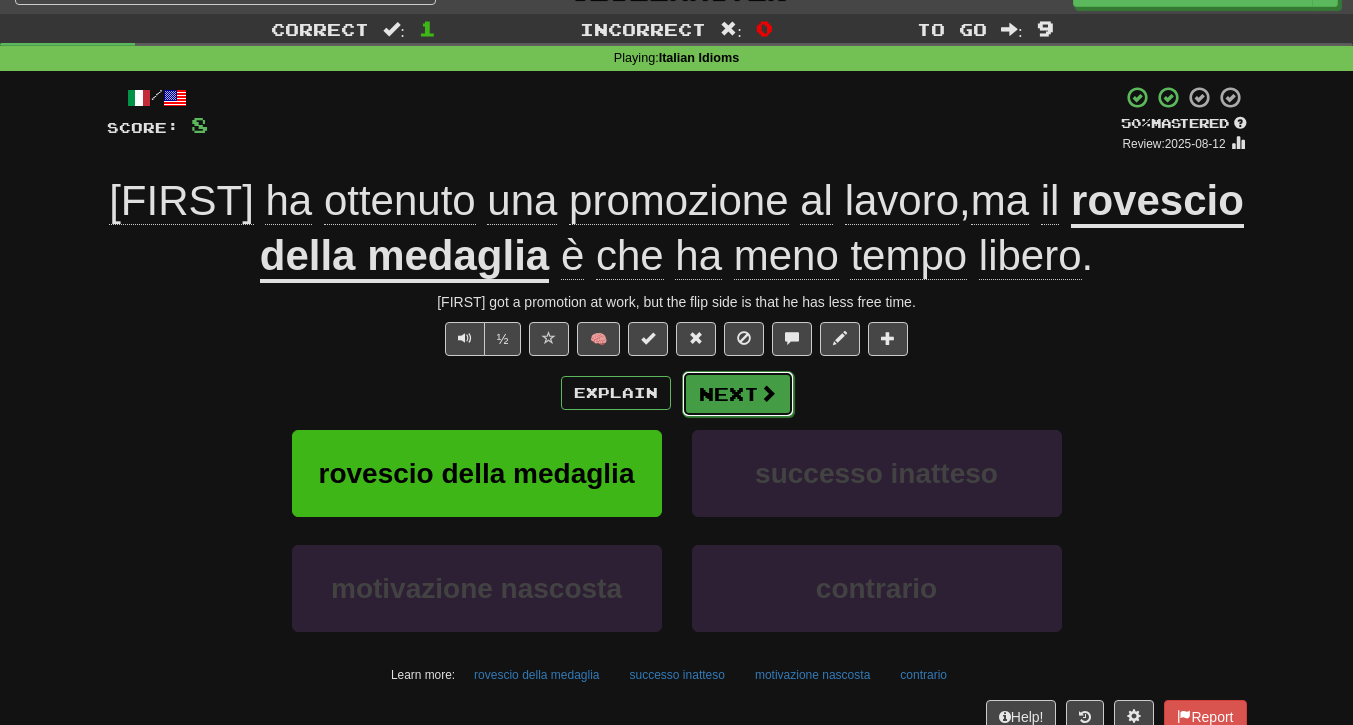 click on "Next" at bounding box center [738, 394] 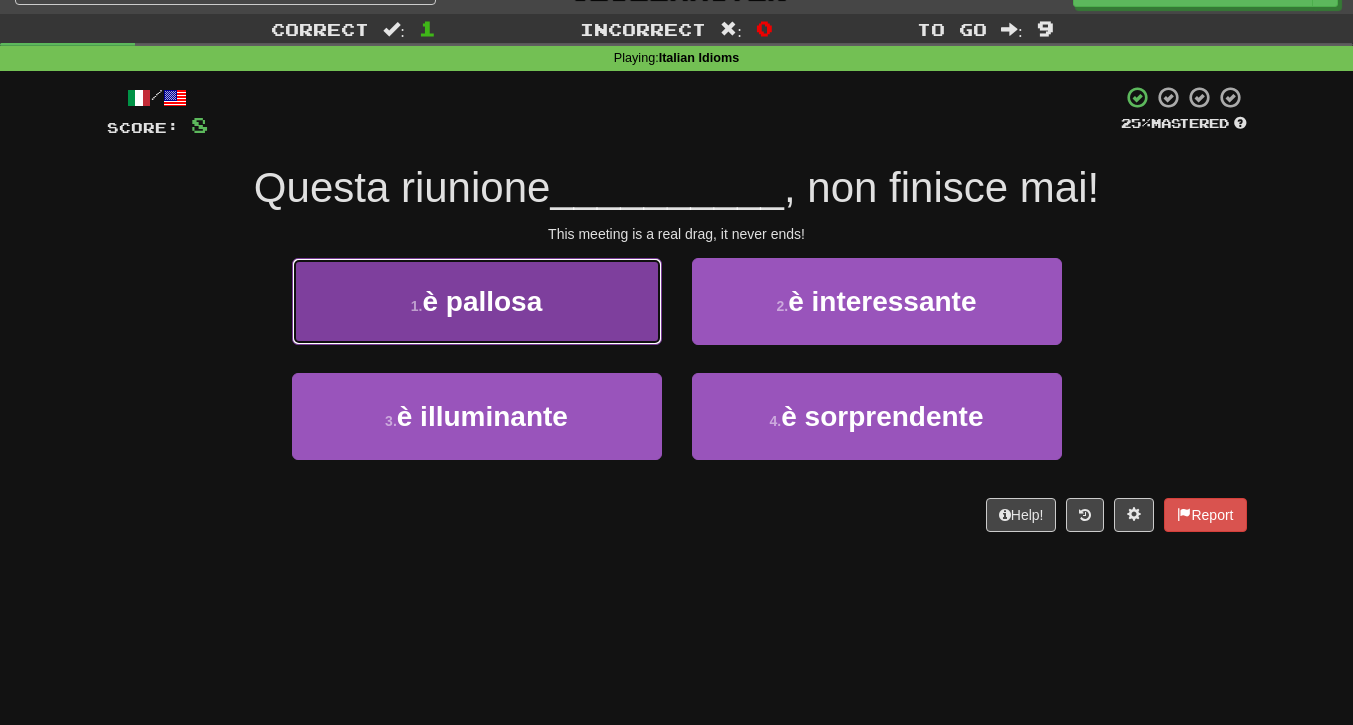click on "1 .  è pallosa" at bounding box center [477, 301] 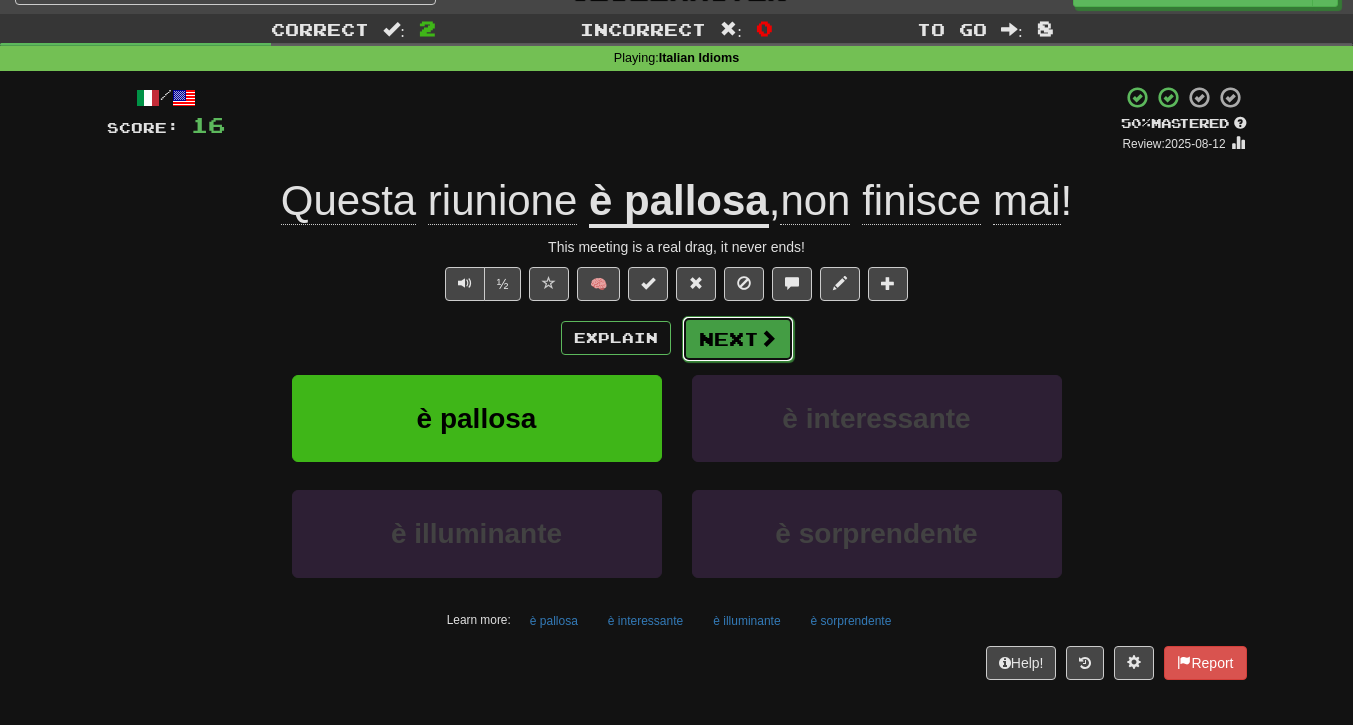 click on "Next" at bounding box center [738, 339] 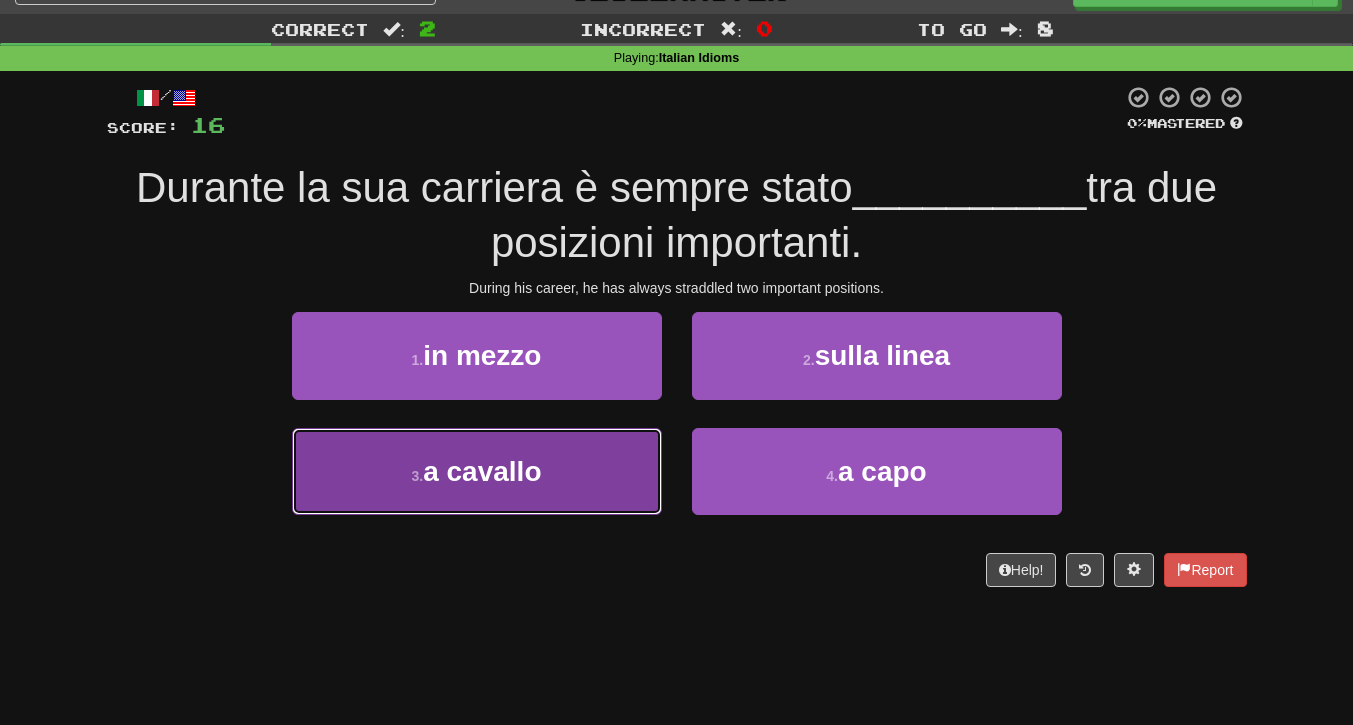 click on "a cavallo" at bounding box center (482, 471) 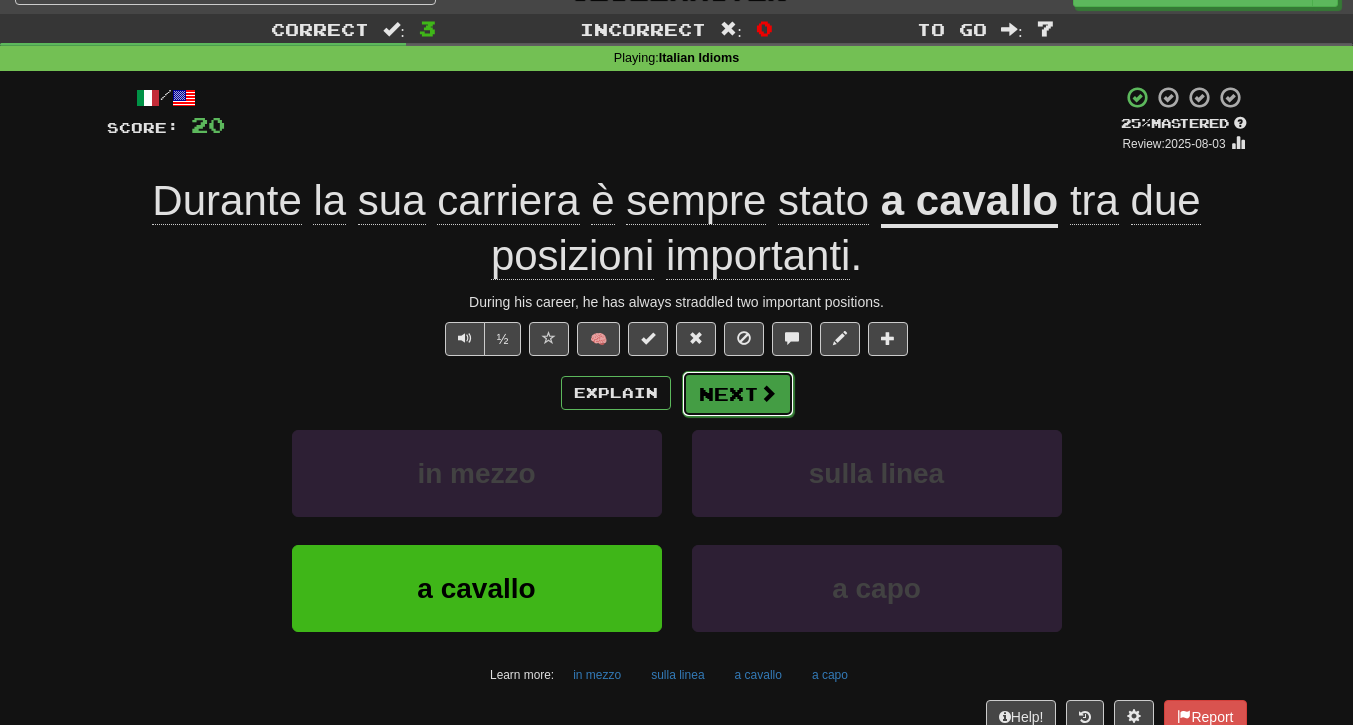 click at bounding box center [768, 393] 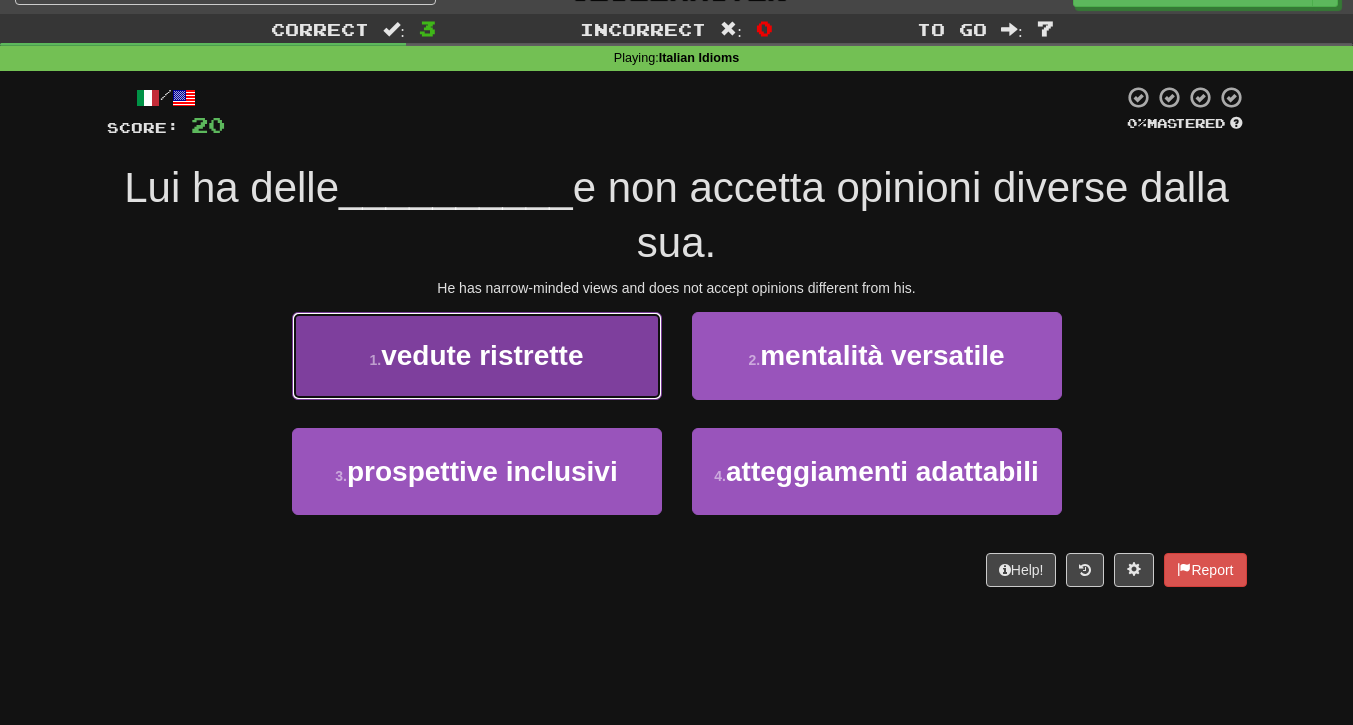 click on "vedute ristrette" at bounding box center (482, 355) 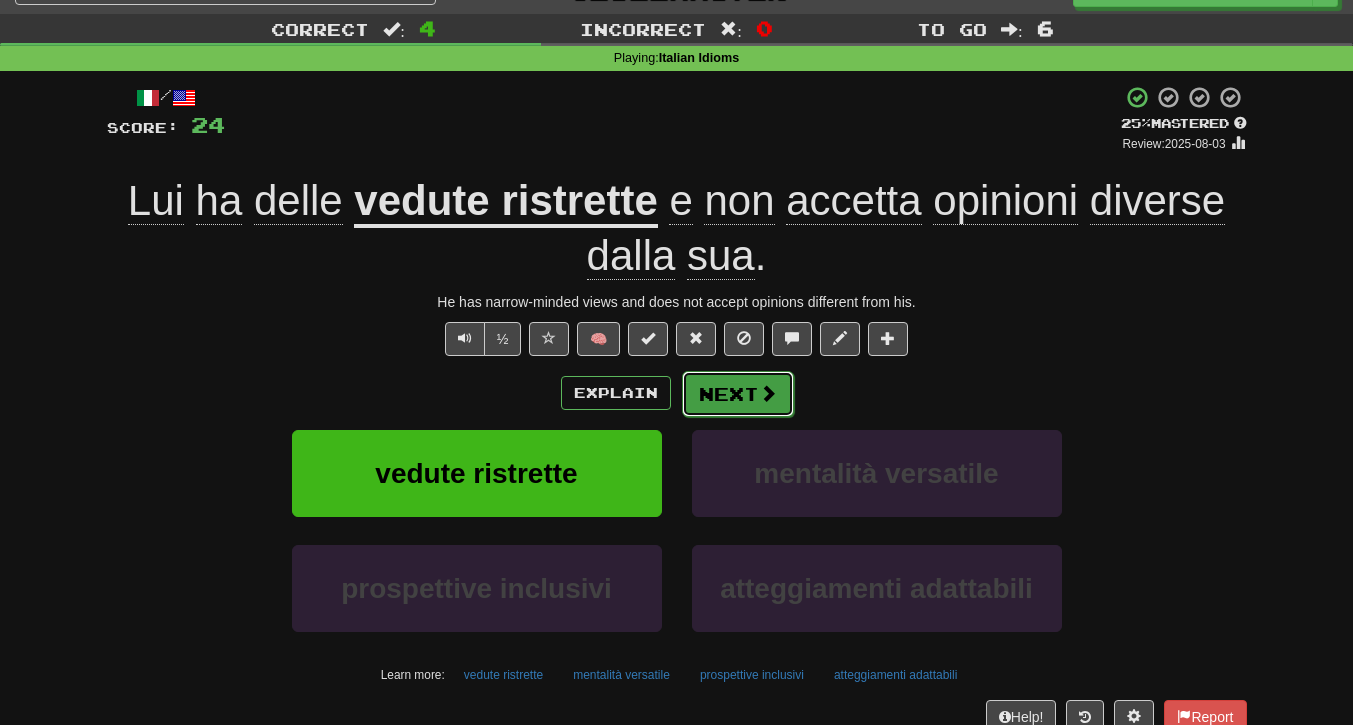 click on "Next" at bounding box center [738, 394] 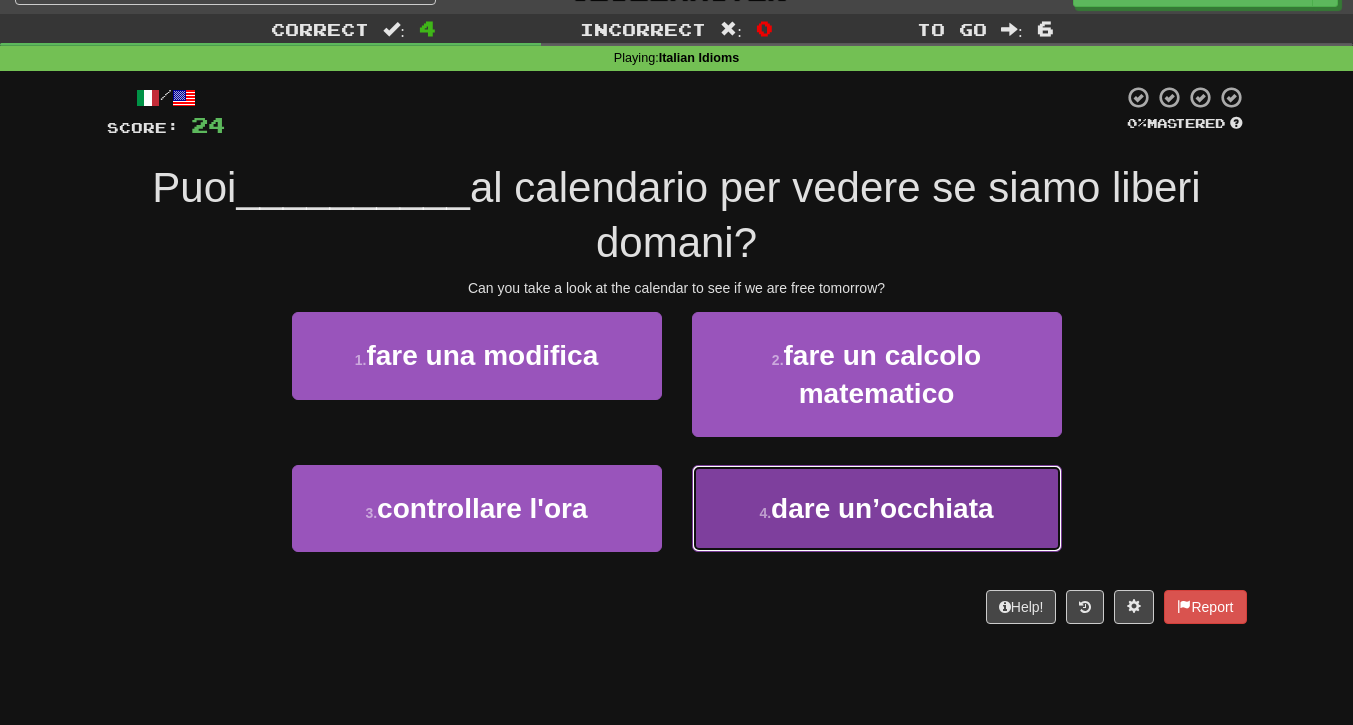 click on "dare un’occhiata" at bounding box center [882, 508] 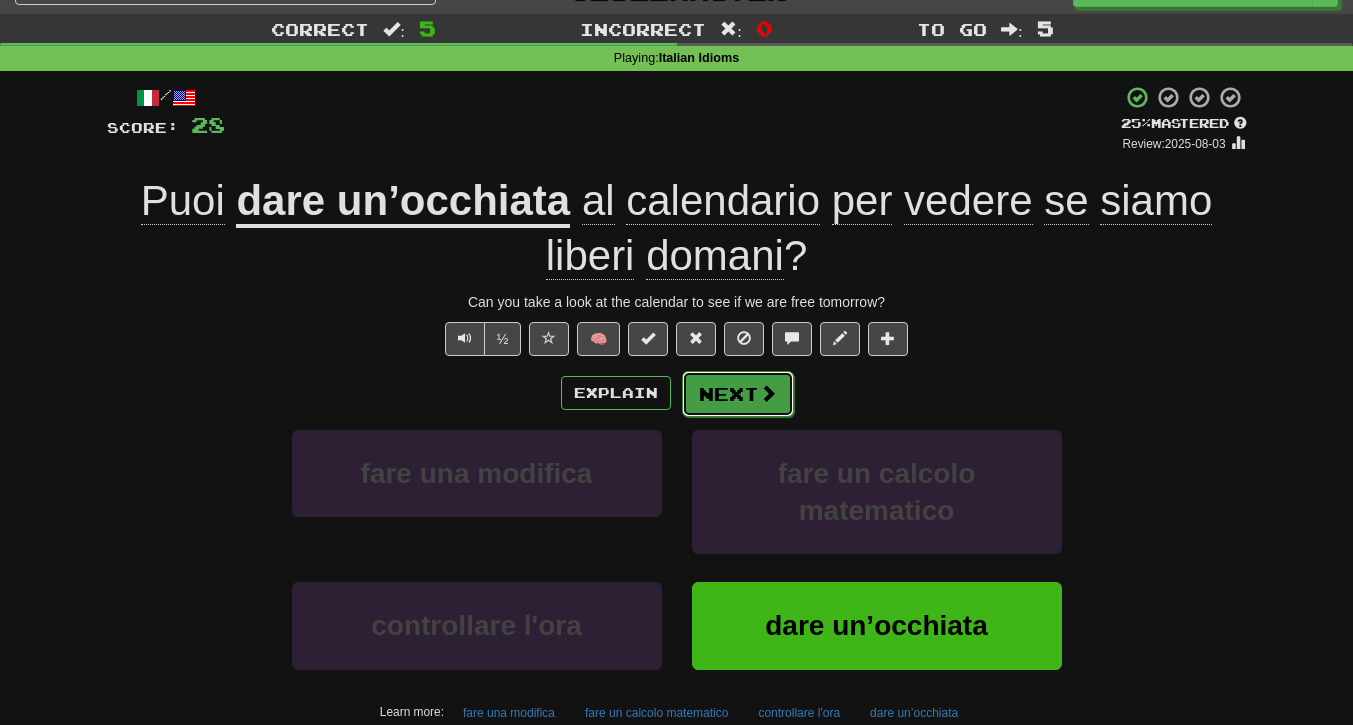 click on "Next" at bounding box center (738, 394) 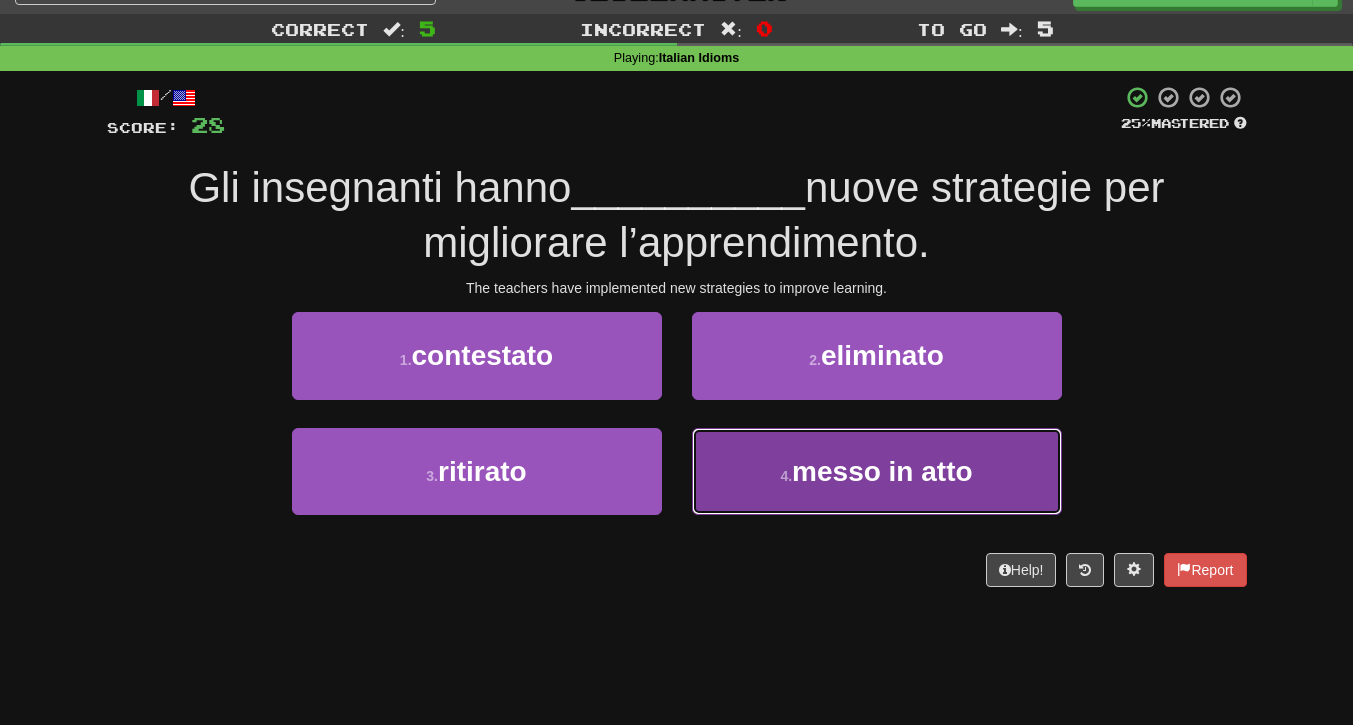 click on "messo in atto" at bounding box center [882, 471] 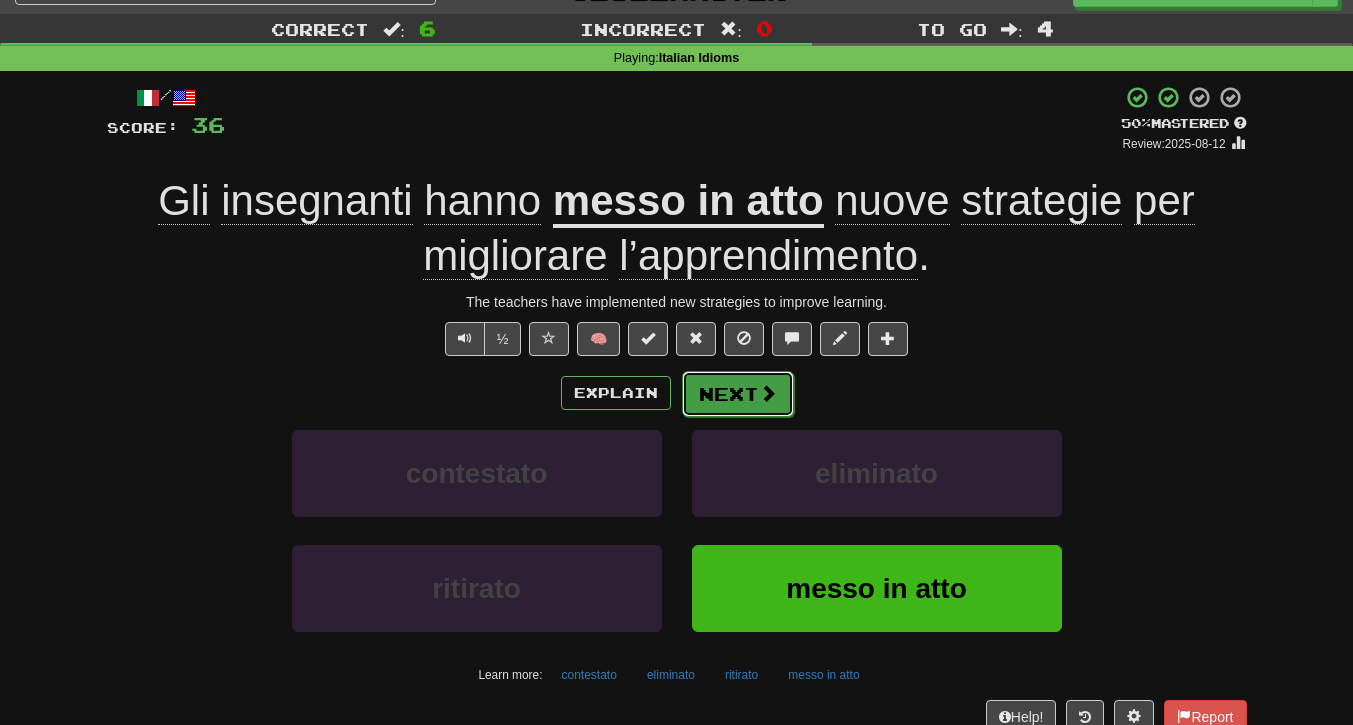 click on "Next" at bounding box center [738, 394] 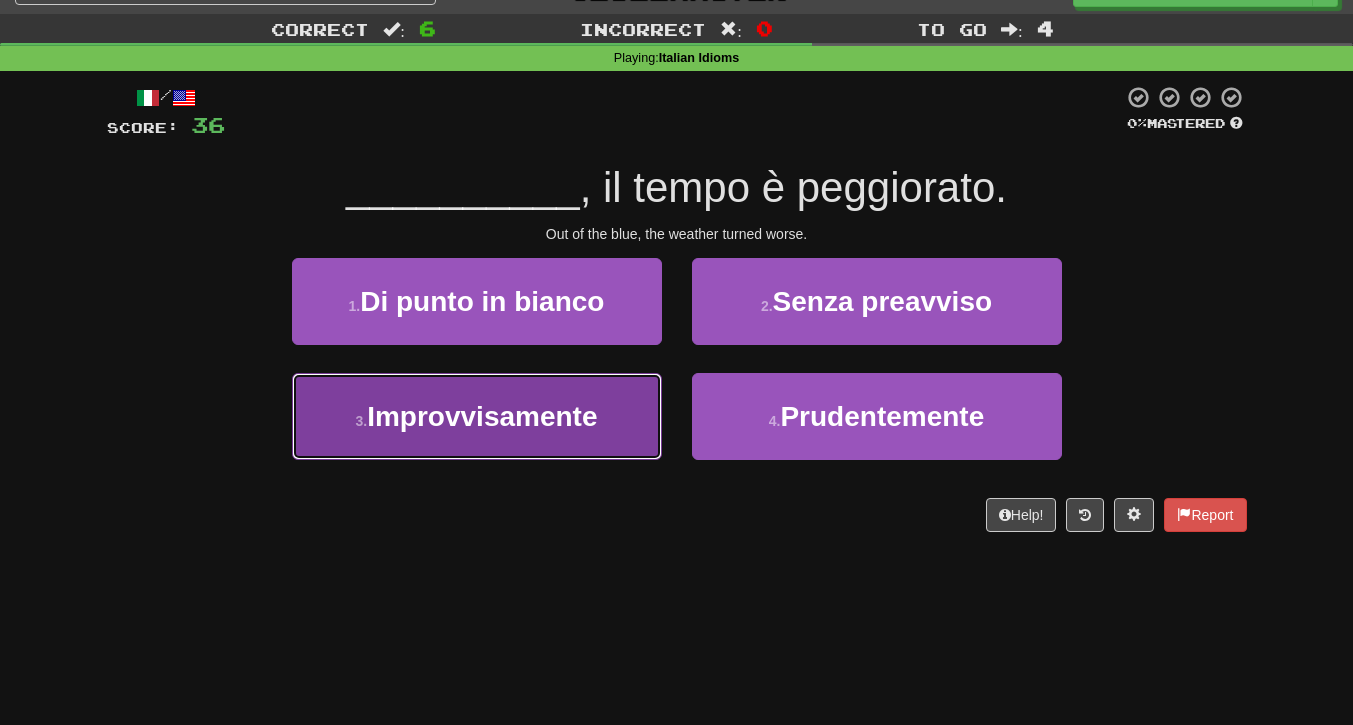 click on "Improvvisamente" at bounding box center [482, 416] 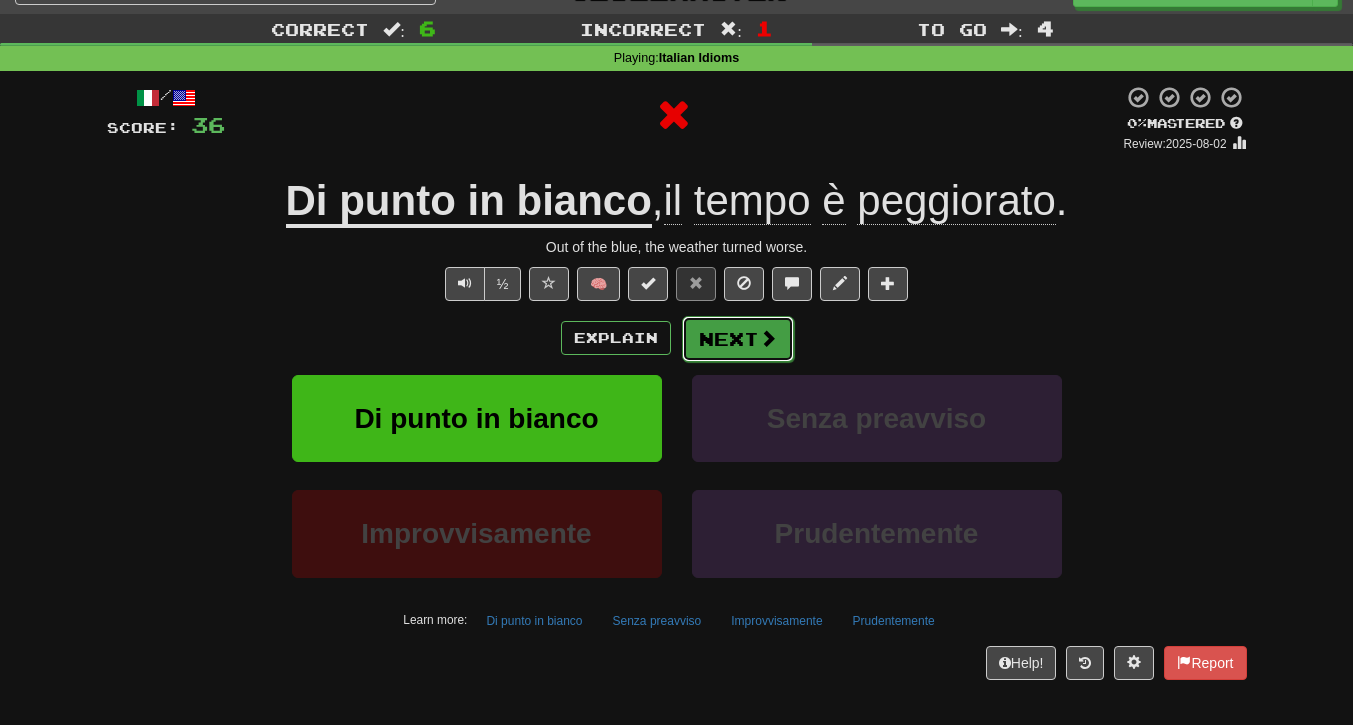 click on "Next" at bounding box center (738, 339) 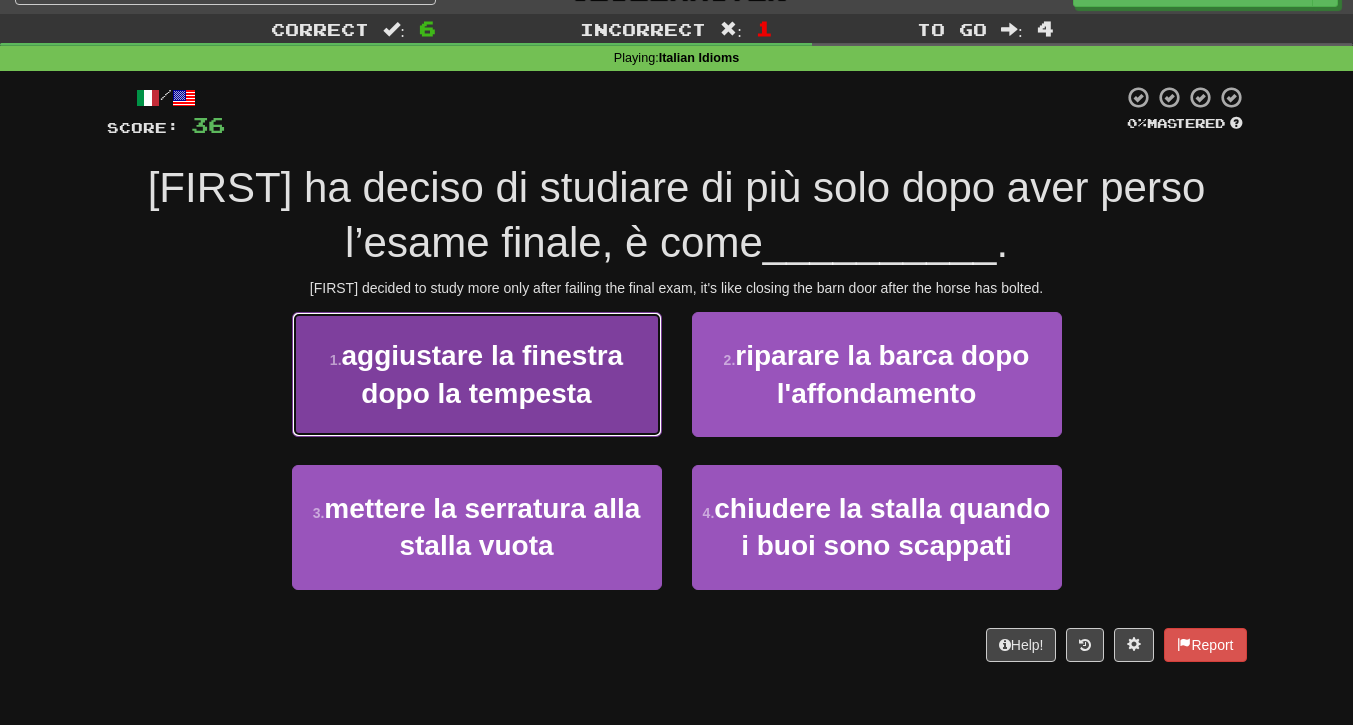 click on "aggiustare la finestra dopo la tempesta" at bounding box center (483, 374) 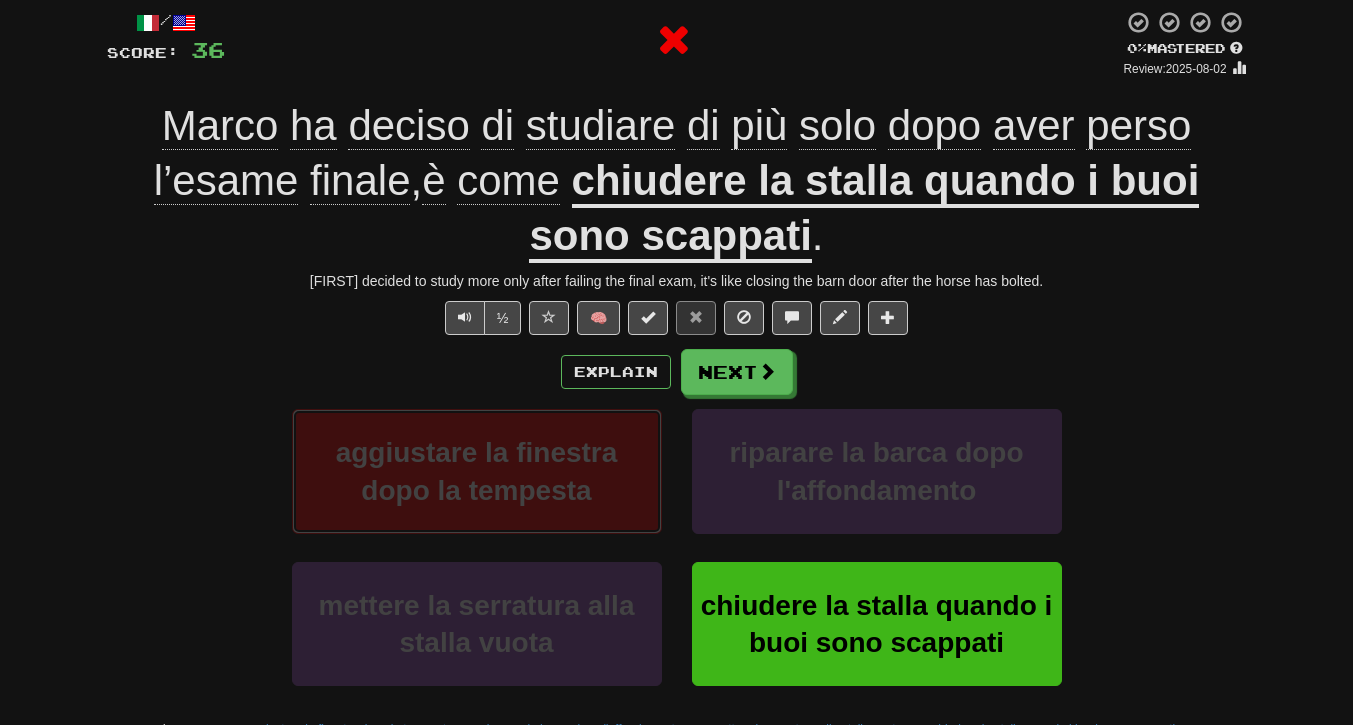 scroll, scrollTop: 129, scrollLeft: 0, axis: vertical 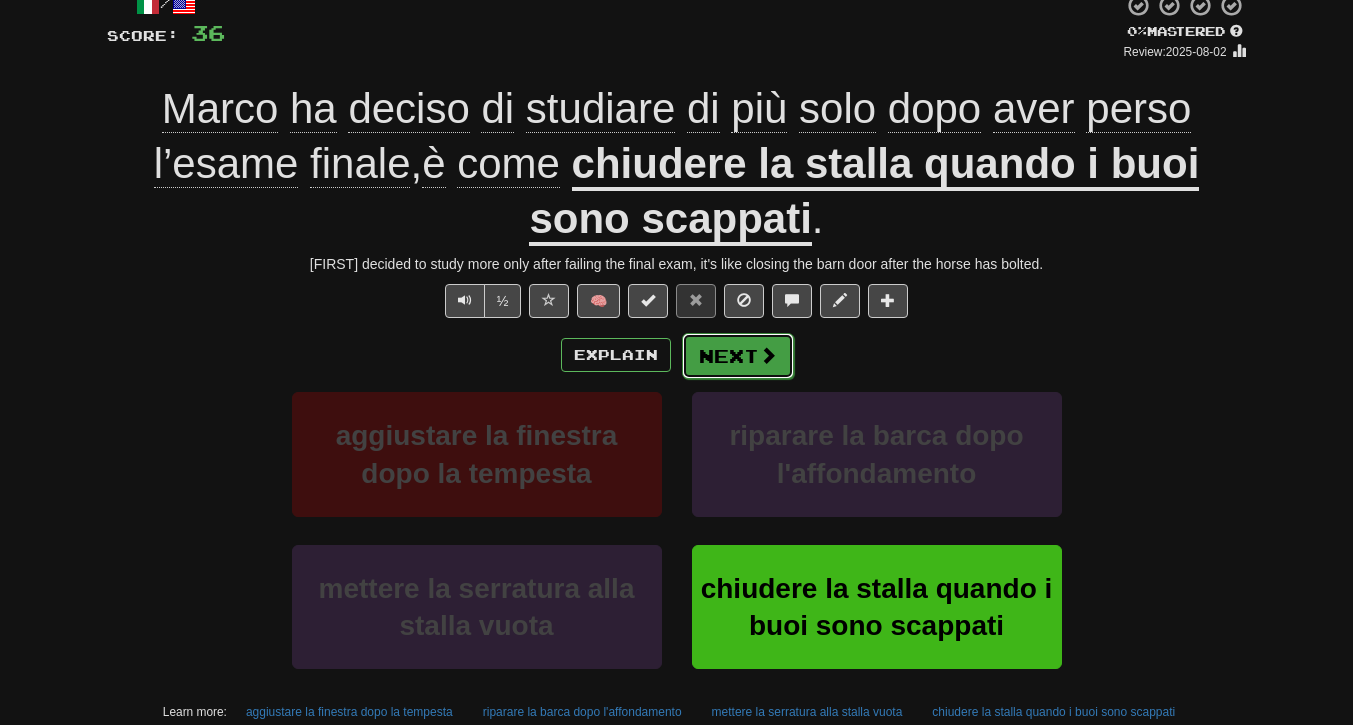 click on "Next" at bounding box center (738, 356) 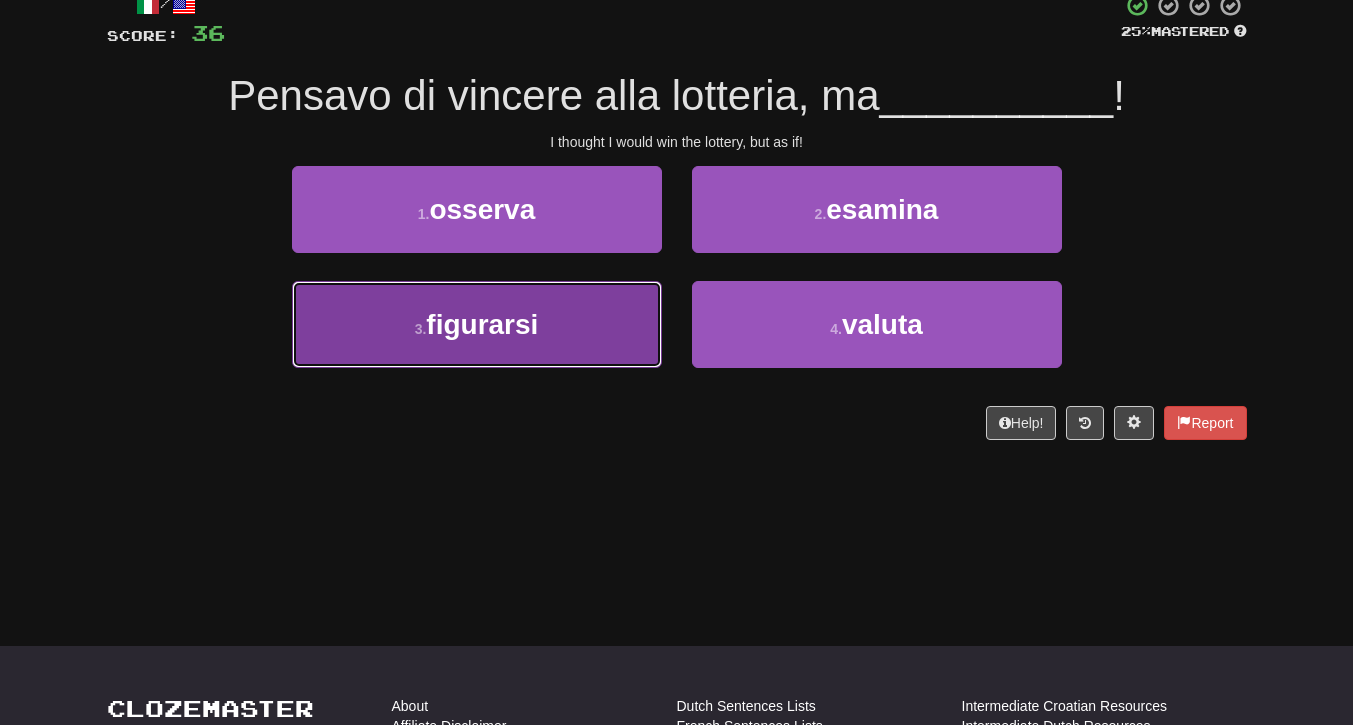 click on "3 ." at bounding box center [421, 329] 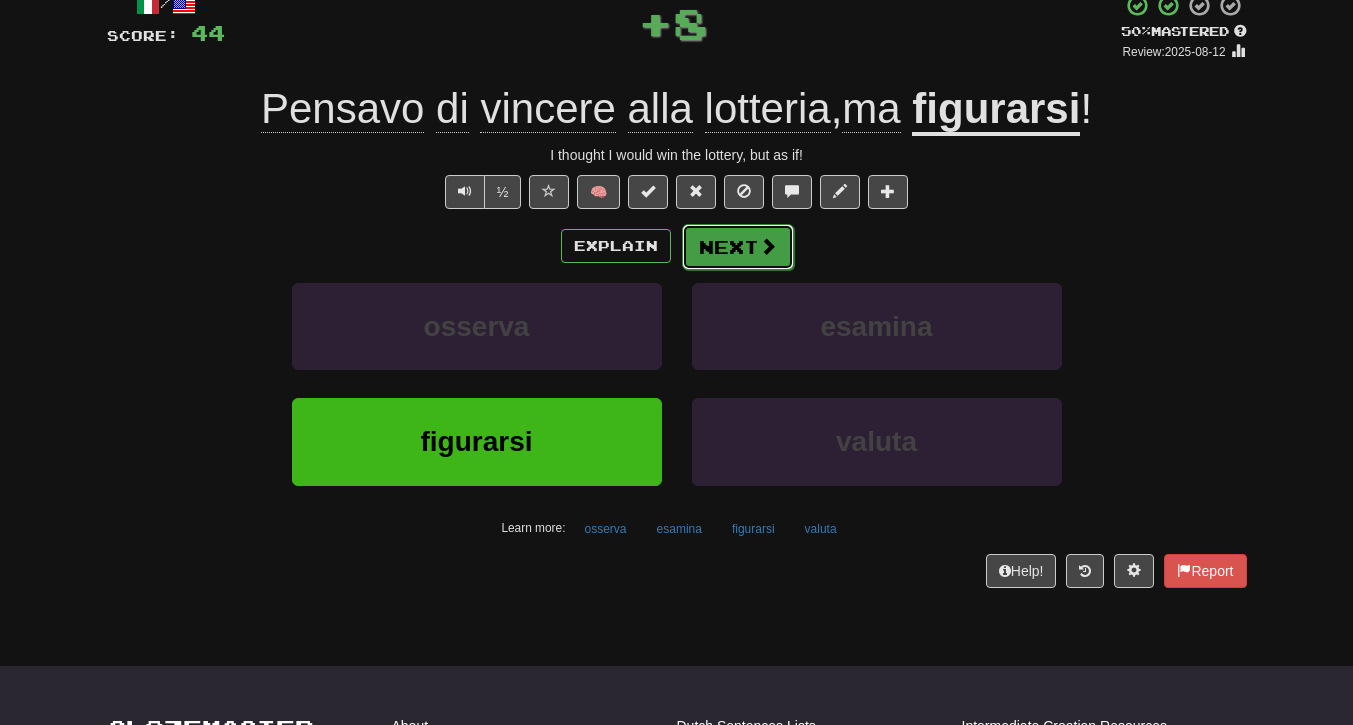 click on "Next" at bounding box center [738, 247] 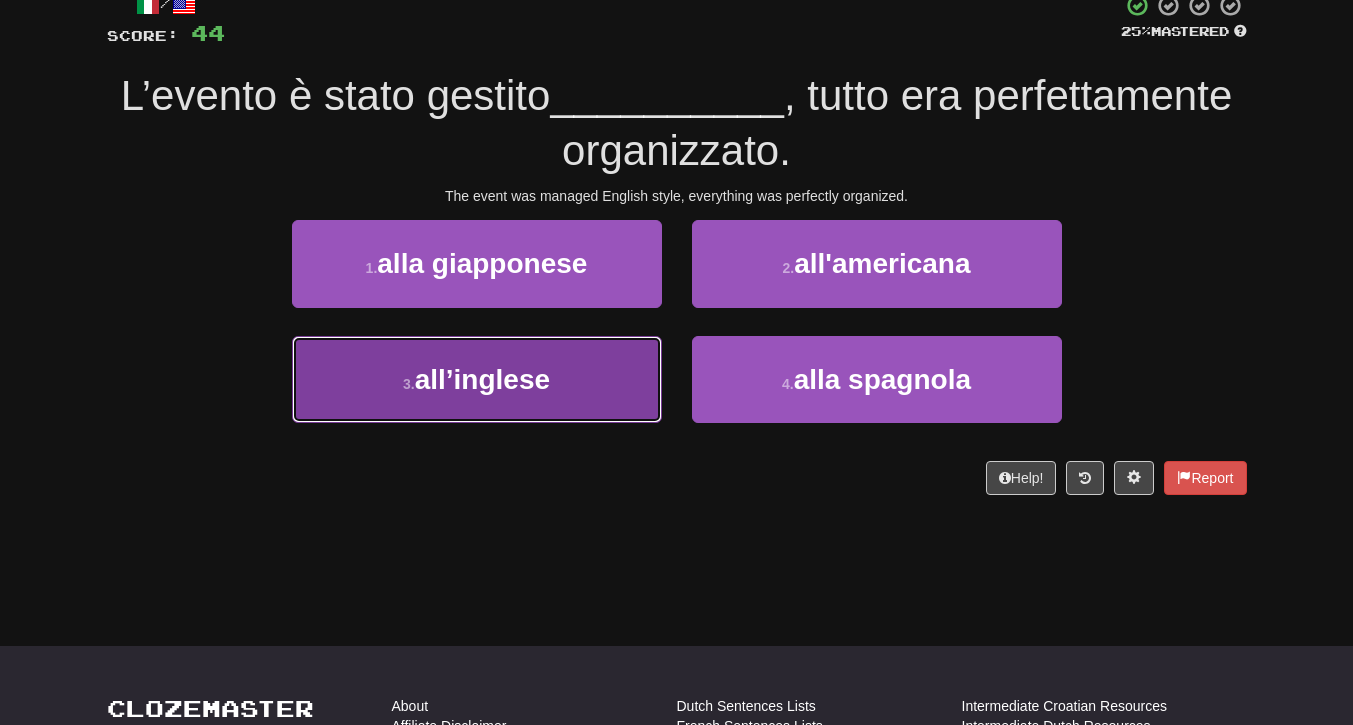 click on "all’inglese" at bounding box center [482, 379] 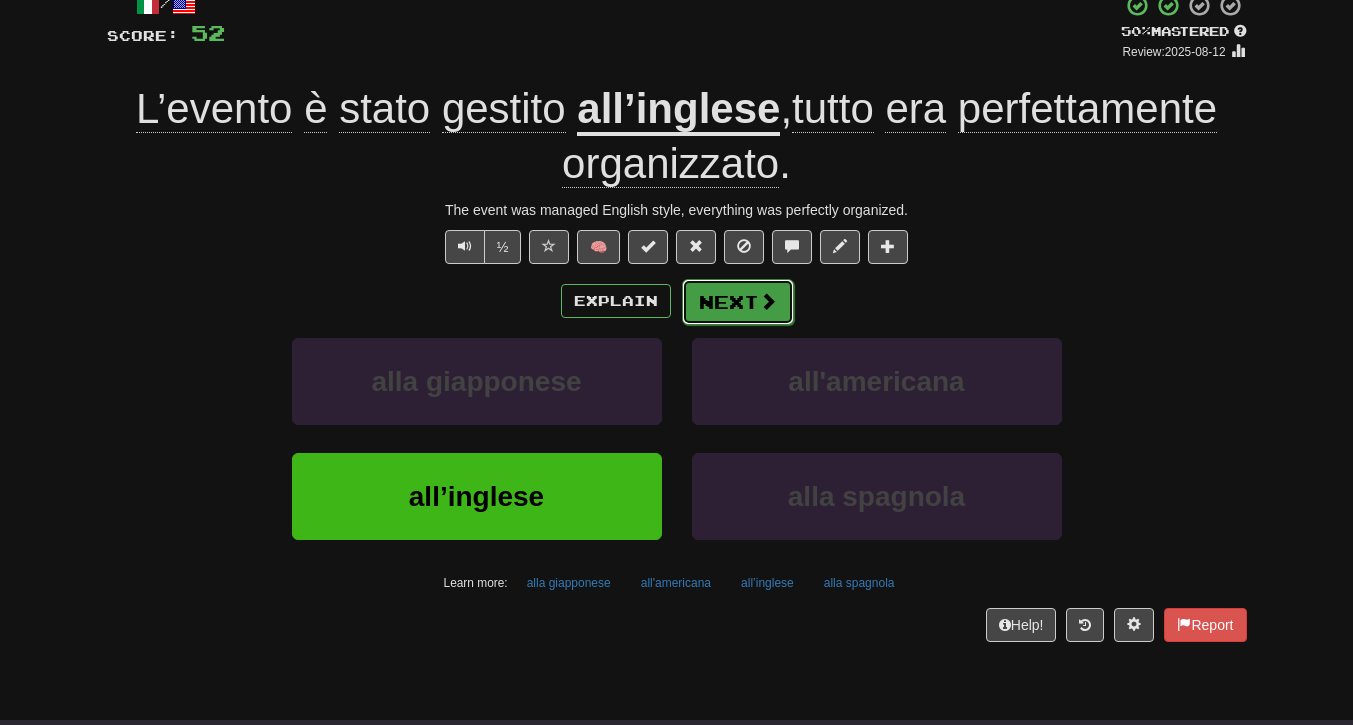 click on "Next" at bounding box center (738, 302) 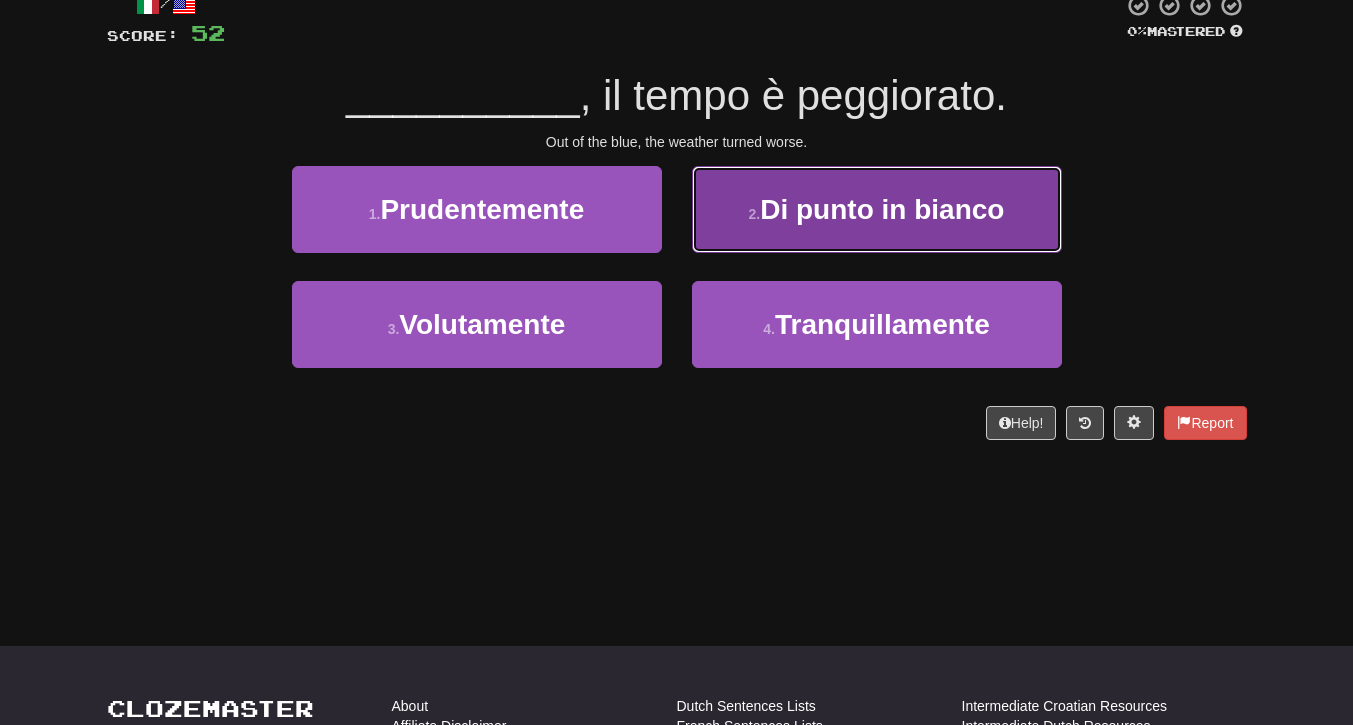 click on "2 . Di punto in bianco" at bounding box center (877, 209) 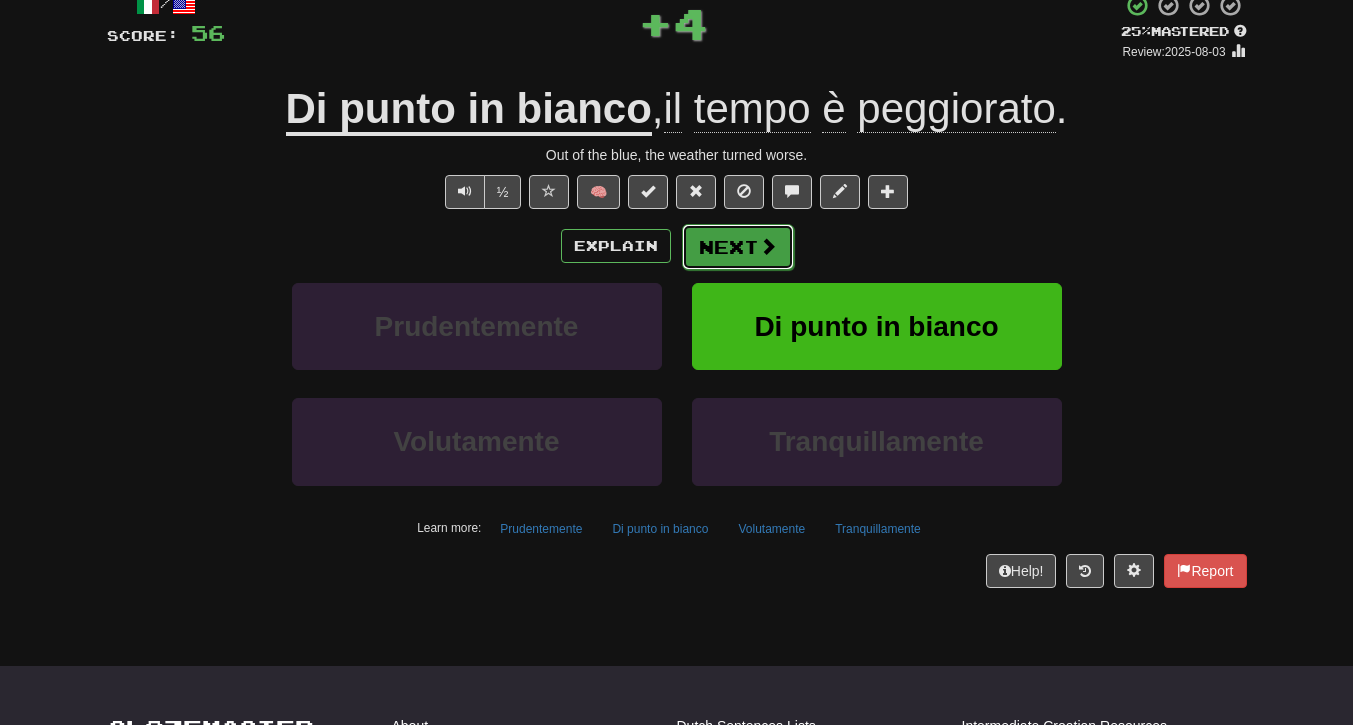 click on "Next" at bounding box center (738, 247) 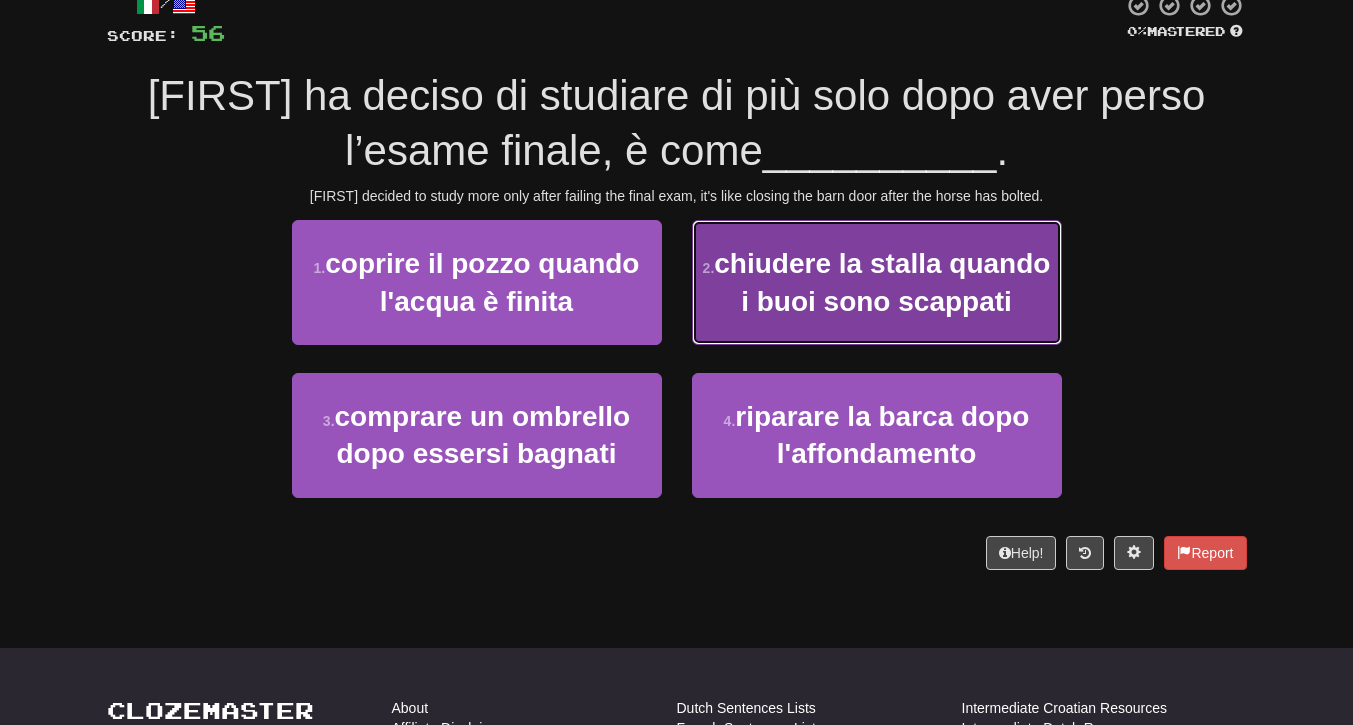 click on "chiudere la stalla quando i buoi sono scappati" at bounding box center [882, 282] 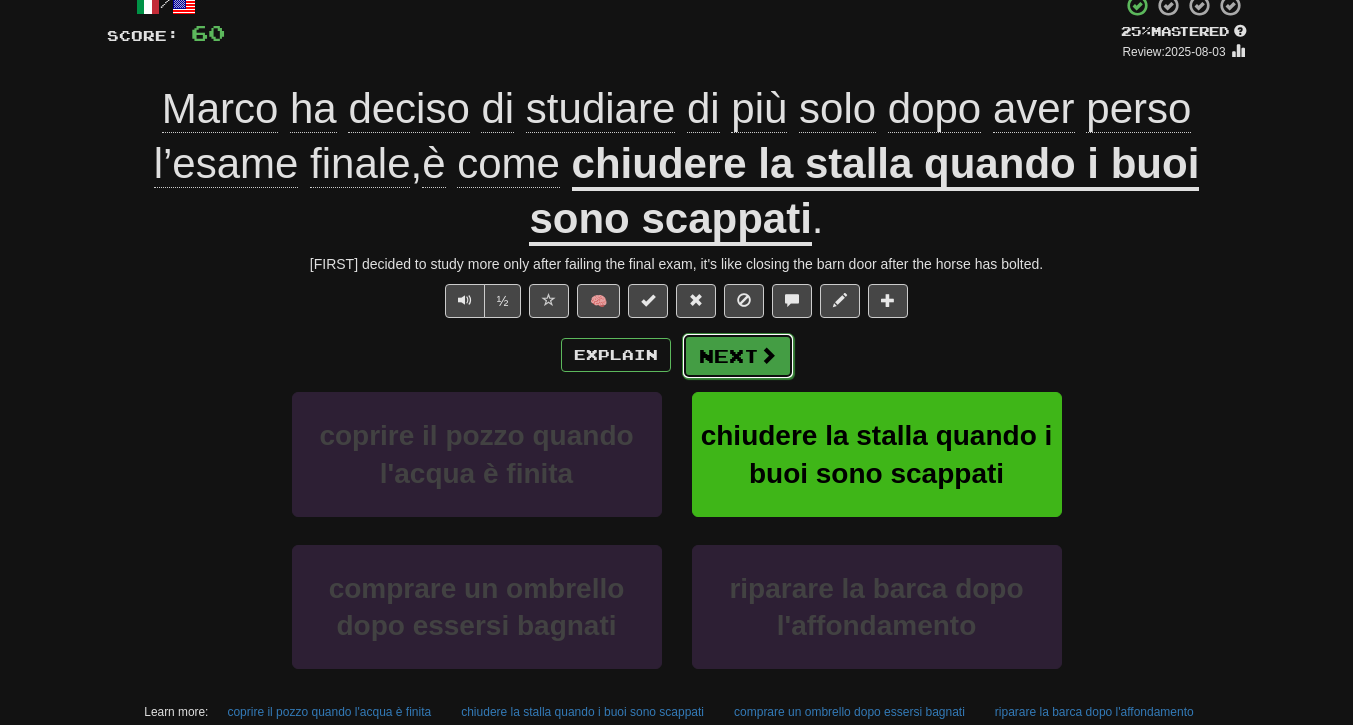 click on "Next" at bounding box center [738, 356] 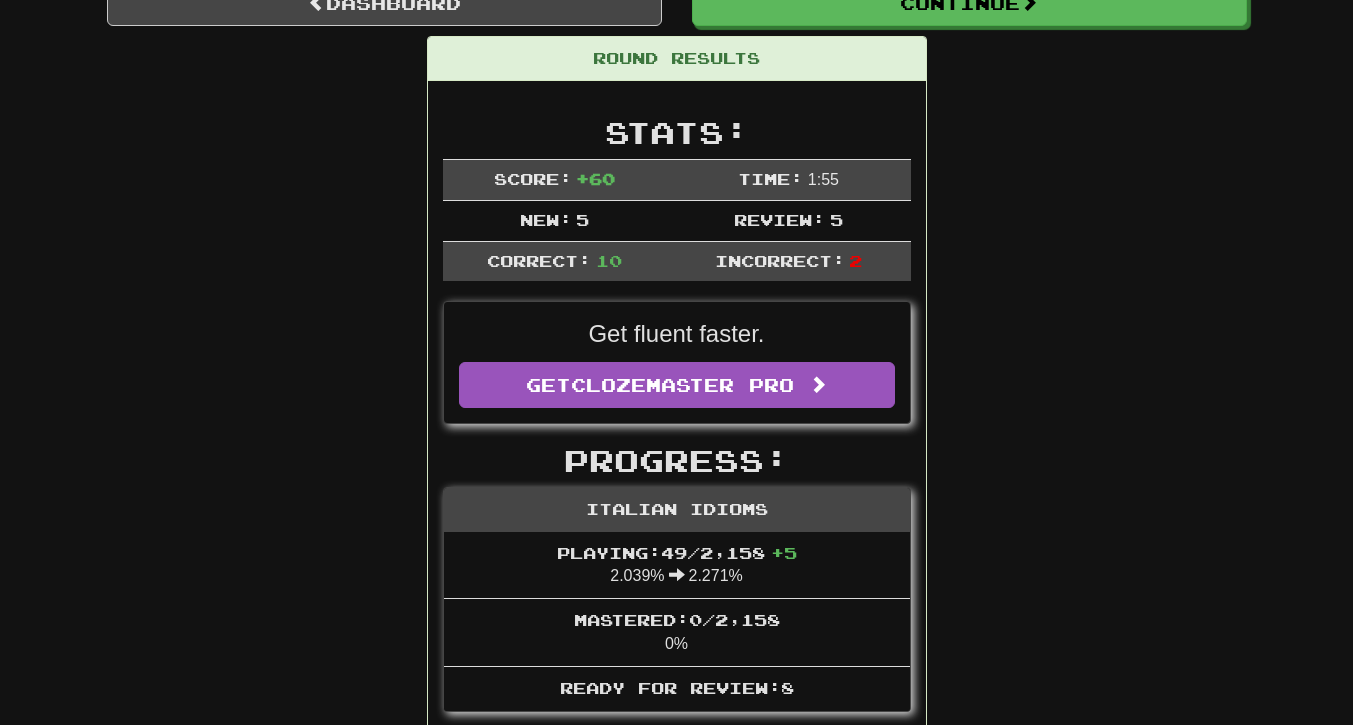 scroll, scrollTop: 0, scrollLeft: 0, axis: both 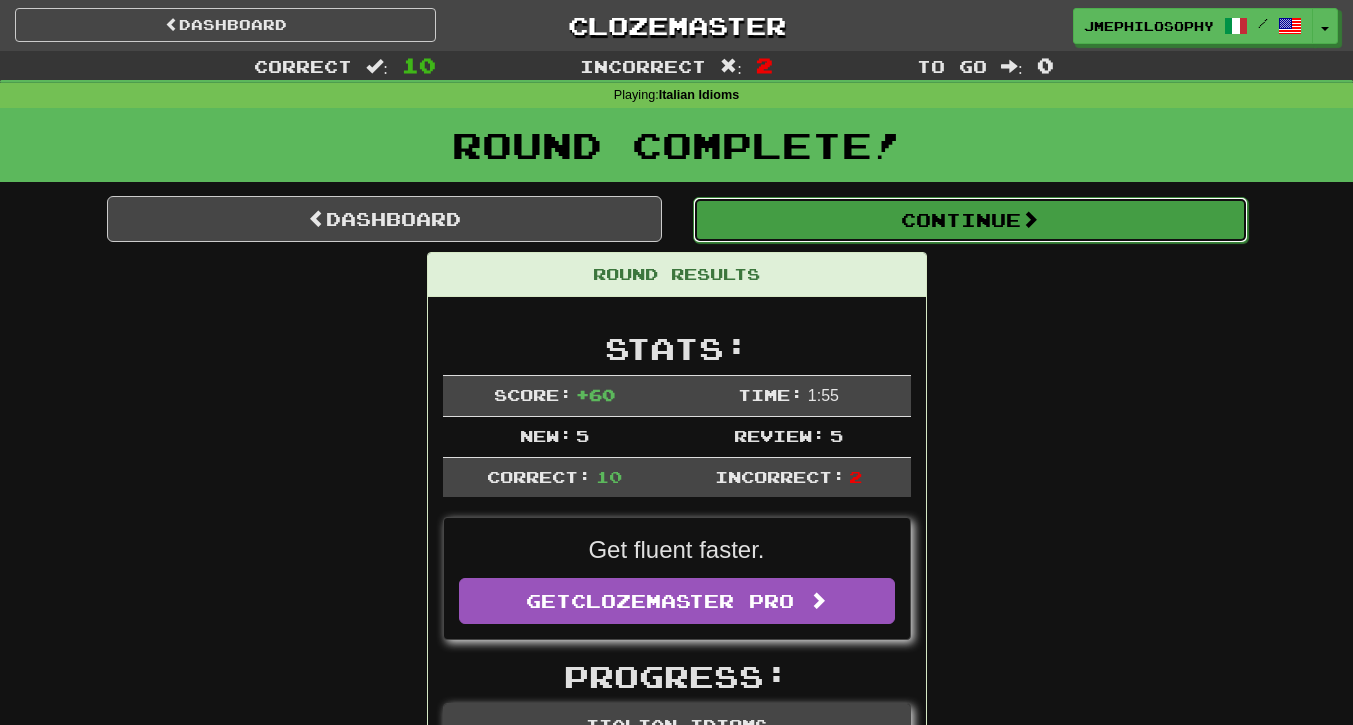 click on "Continue" at bounding box center (970, 220) 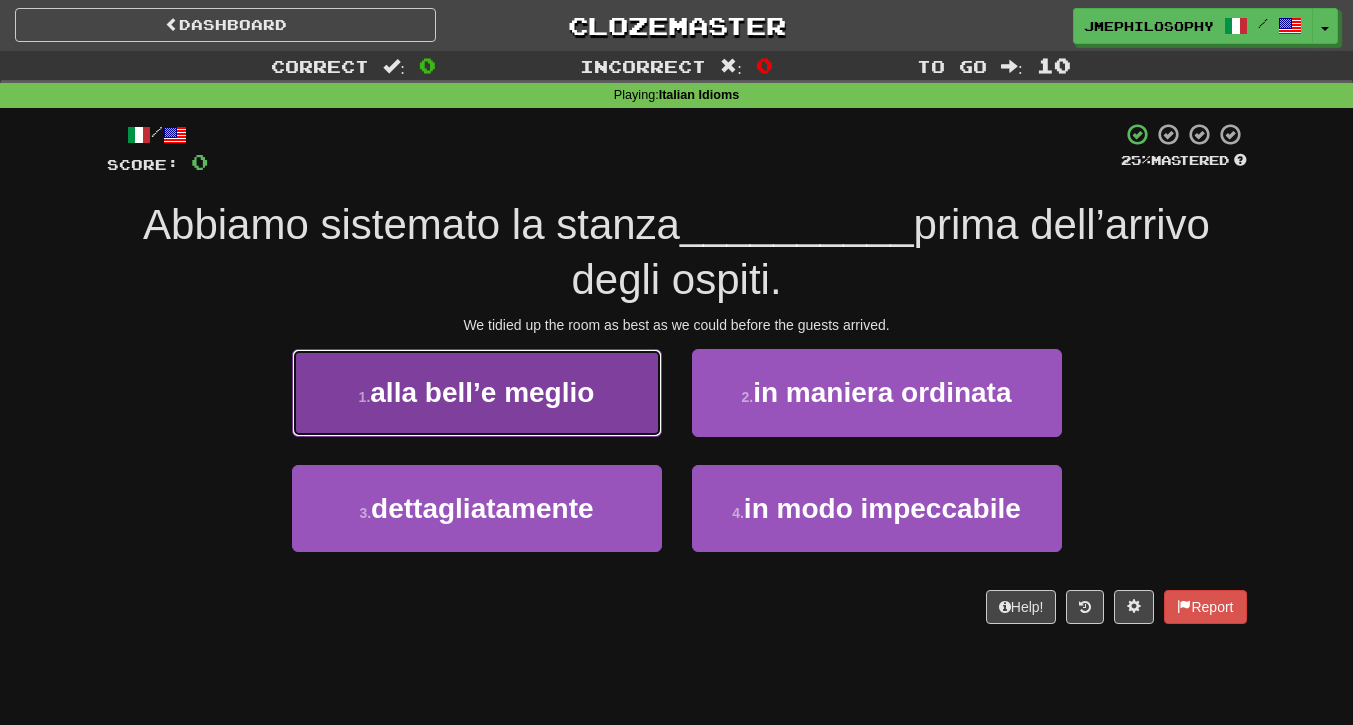 click on "alla bell’e meglio" at bounding box center (482, 392) 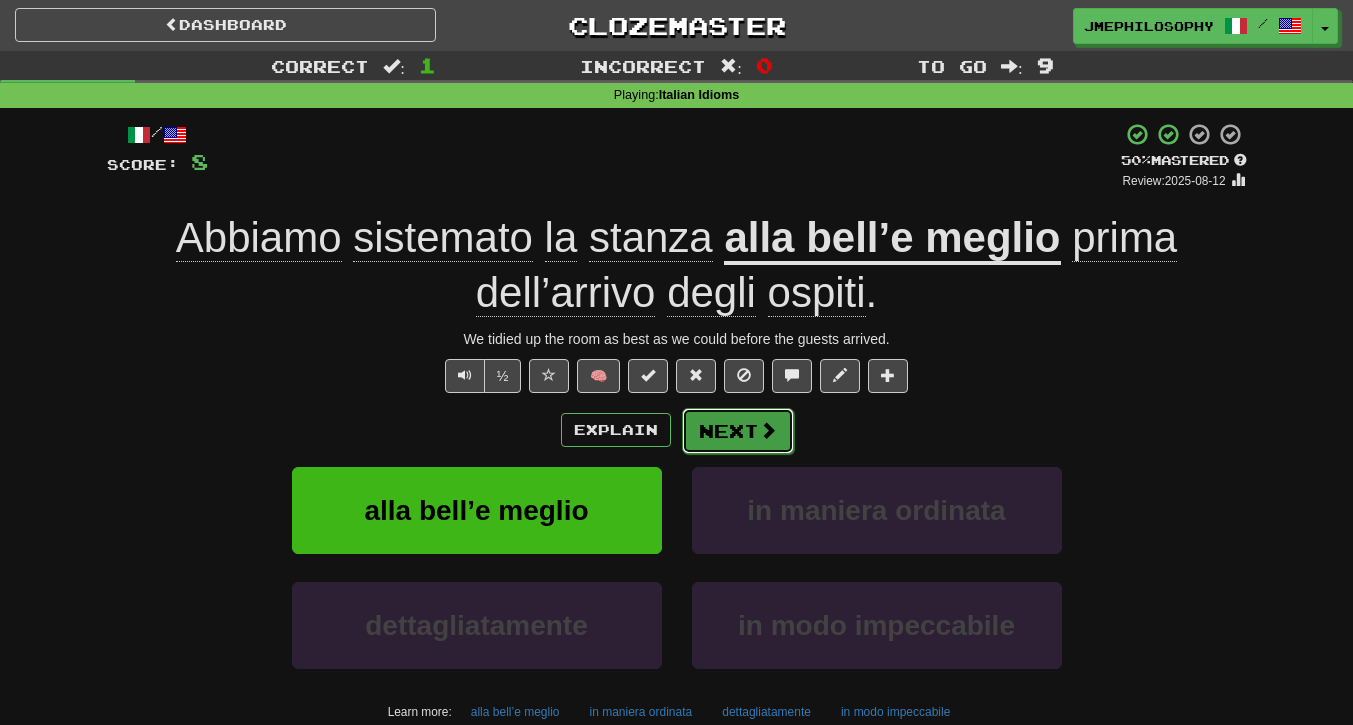 click on "Next" at bounding box center (738, 431) 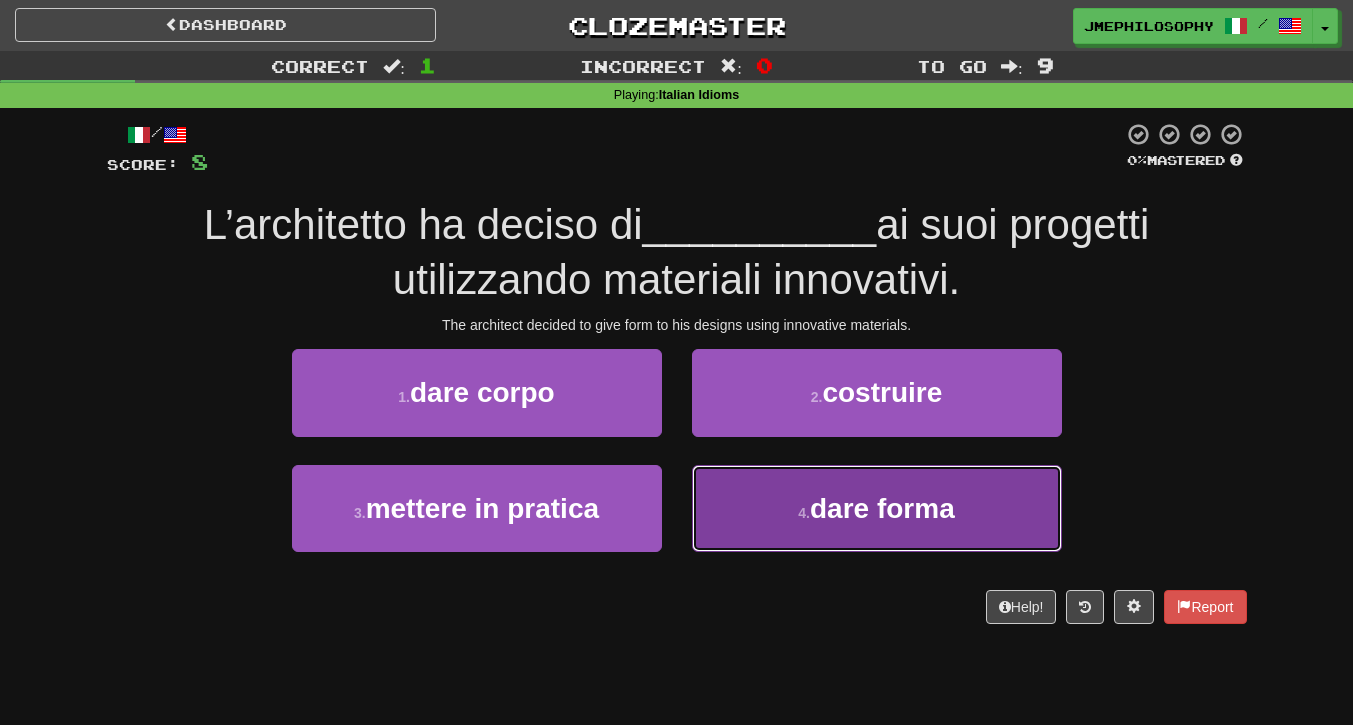 click on "4 .  dare forma" at bounding box center (877, 508) 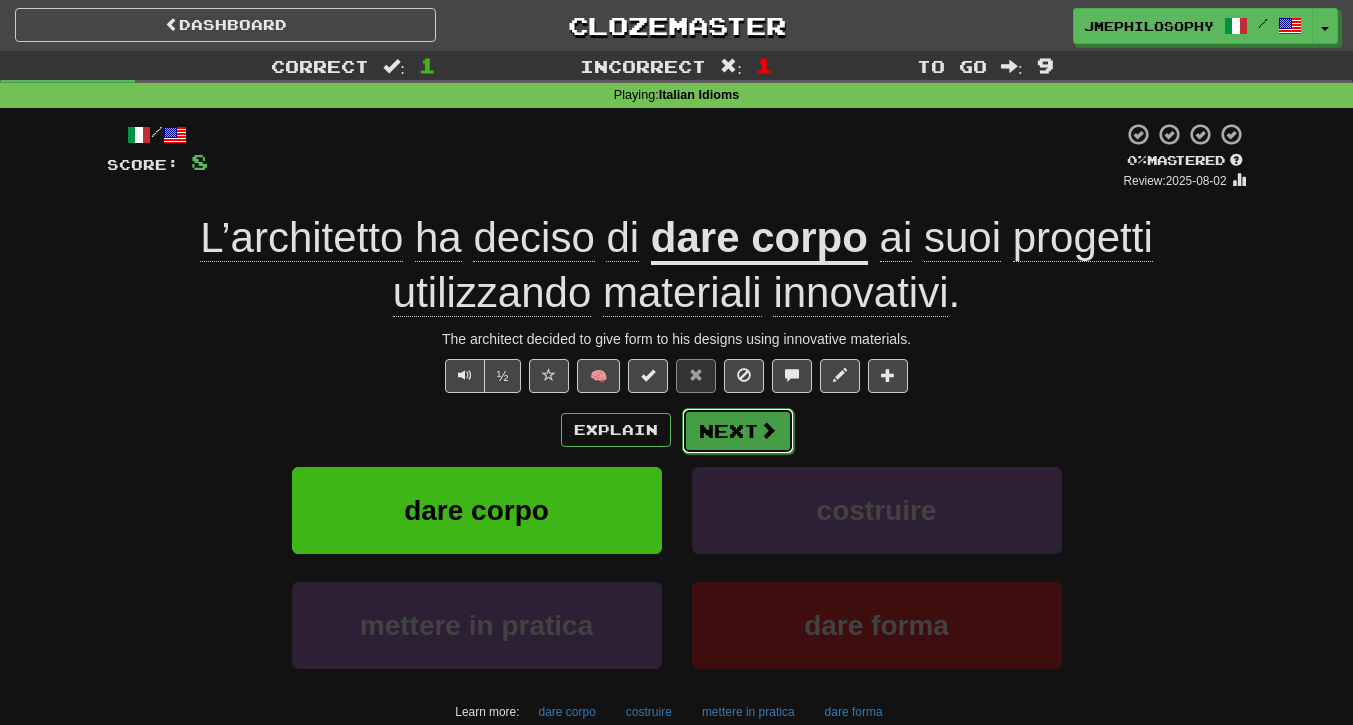 click on "Next" at bounding box center [738, 431] 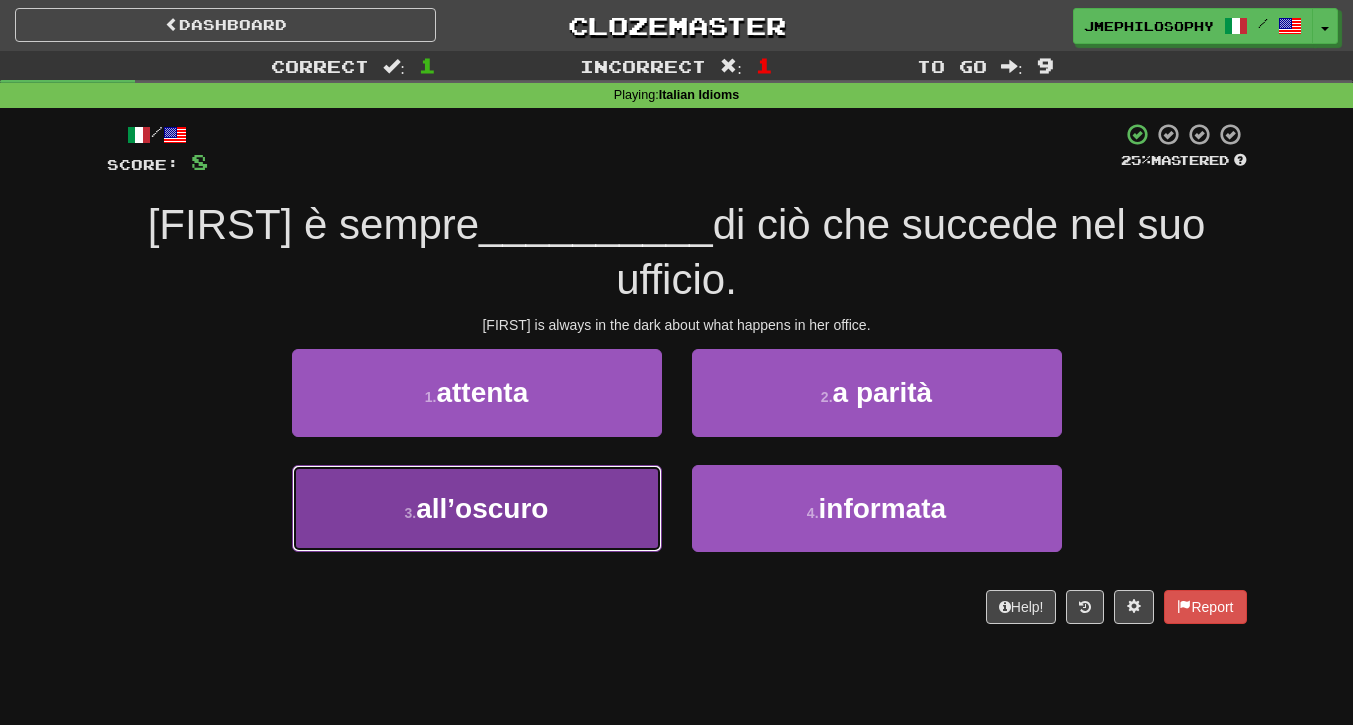 click on "all’oscuro" at bounding box center [482, 508] 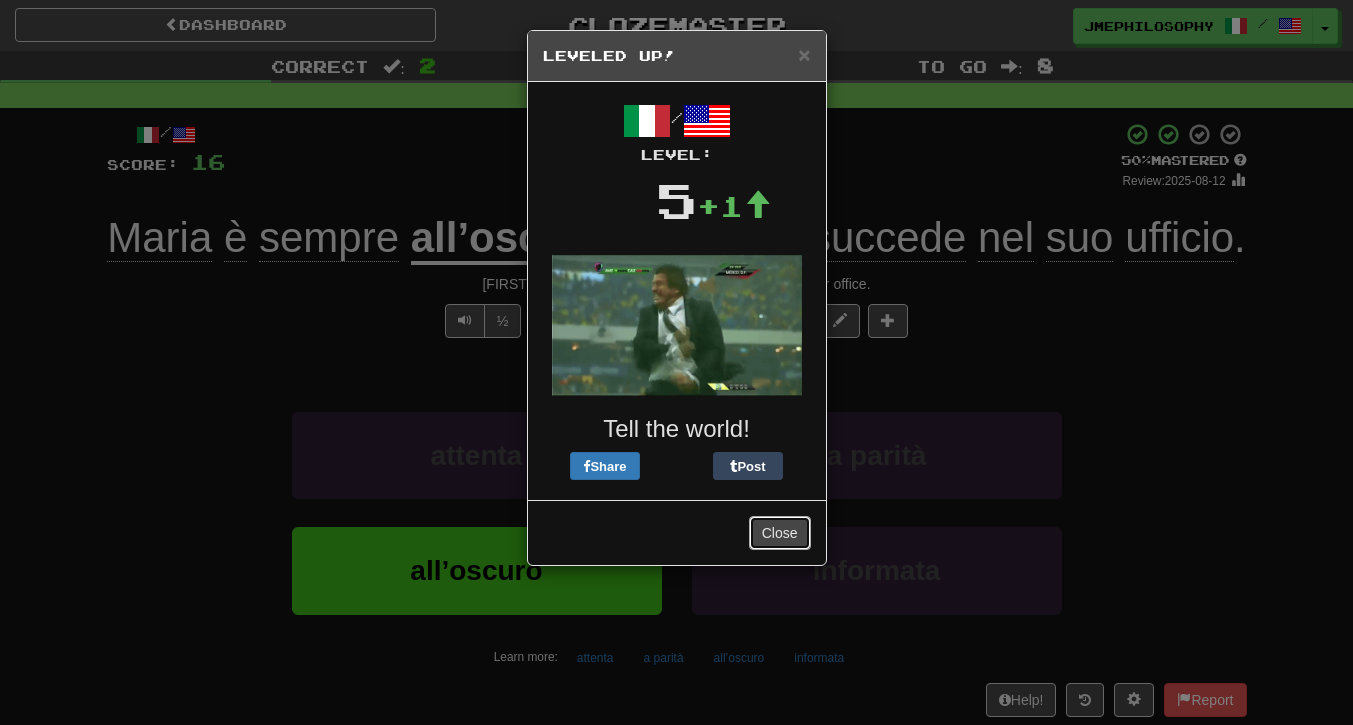 click on "Close" at bounding box center [780, 533] 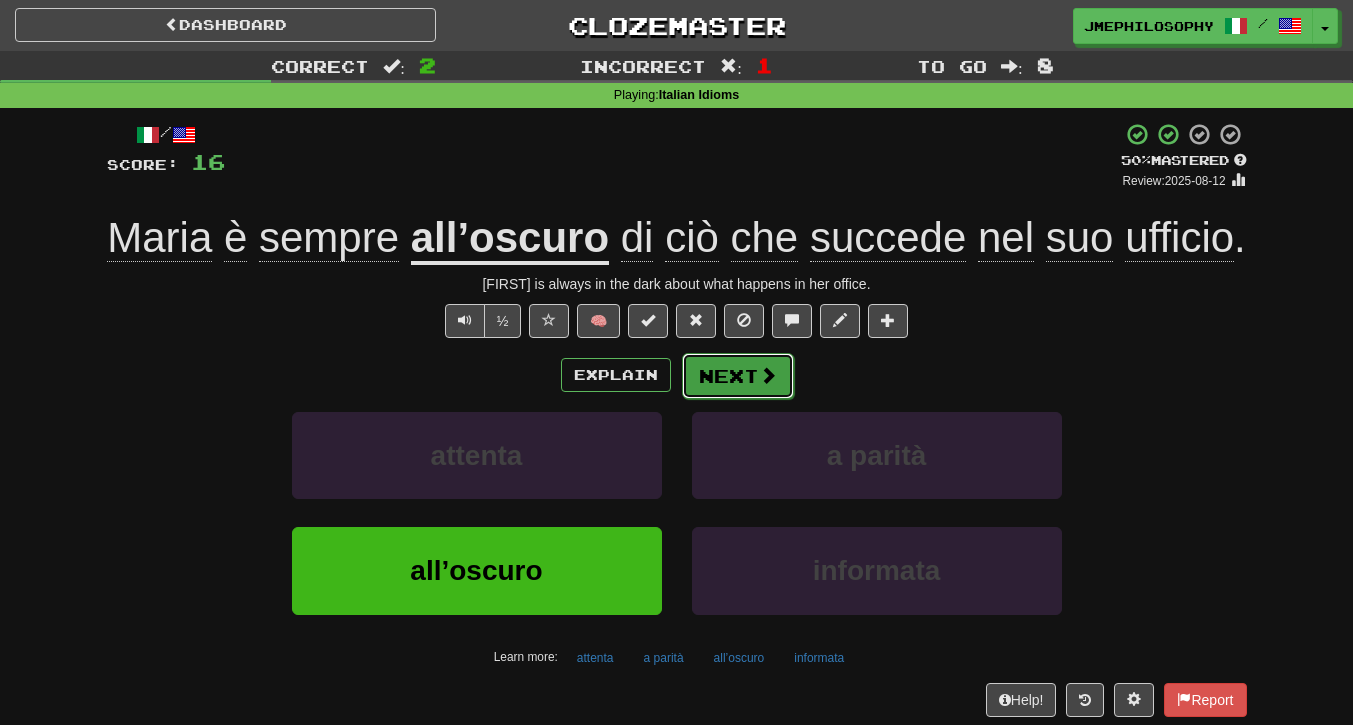 click on "Next" at bounding box center [738, 376] 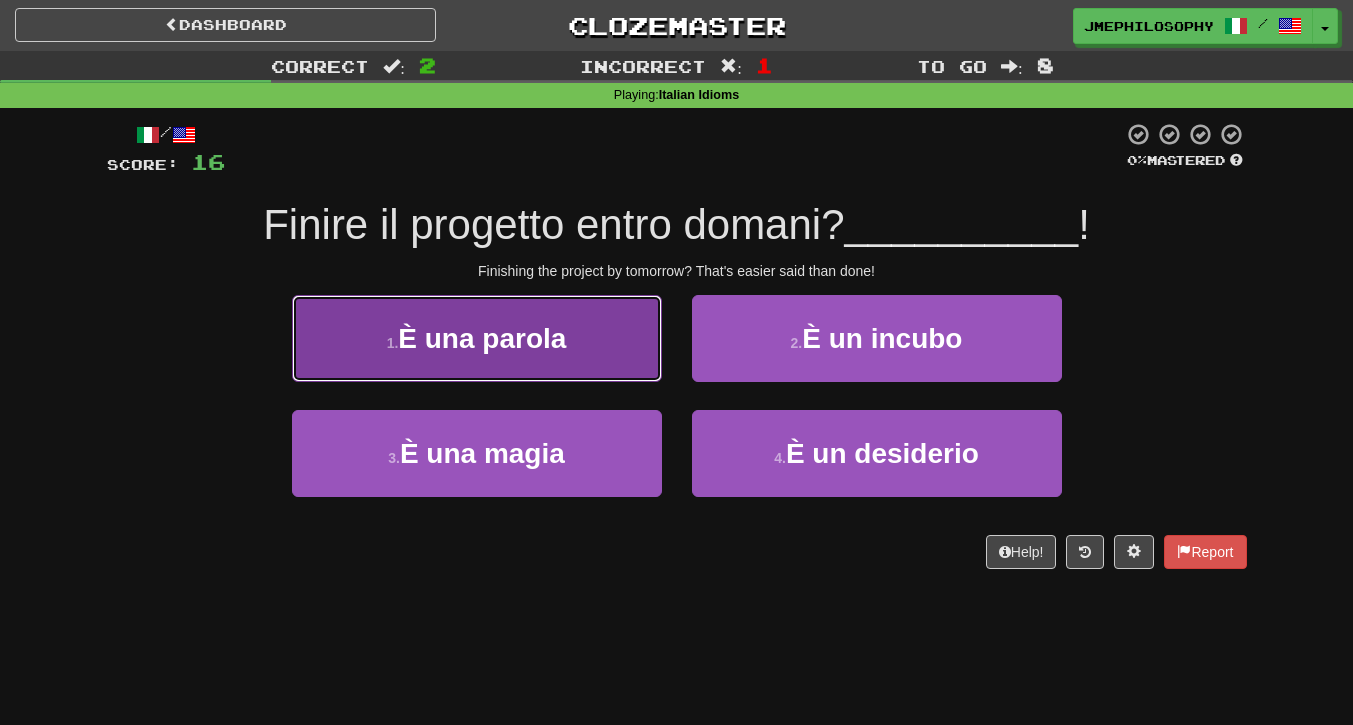 click on "1 .  È una parola" at bounding box center [477, 338] 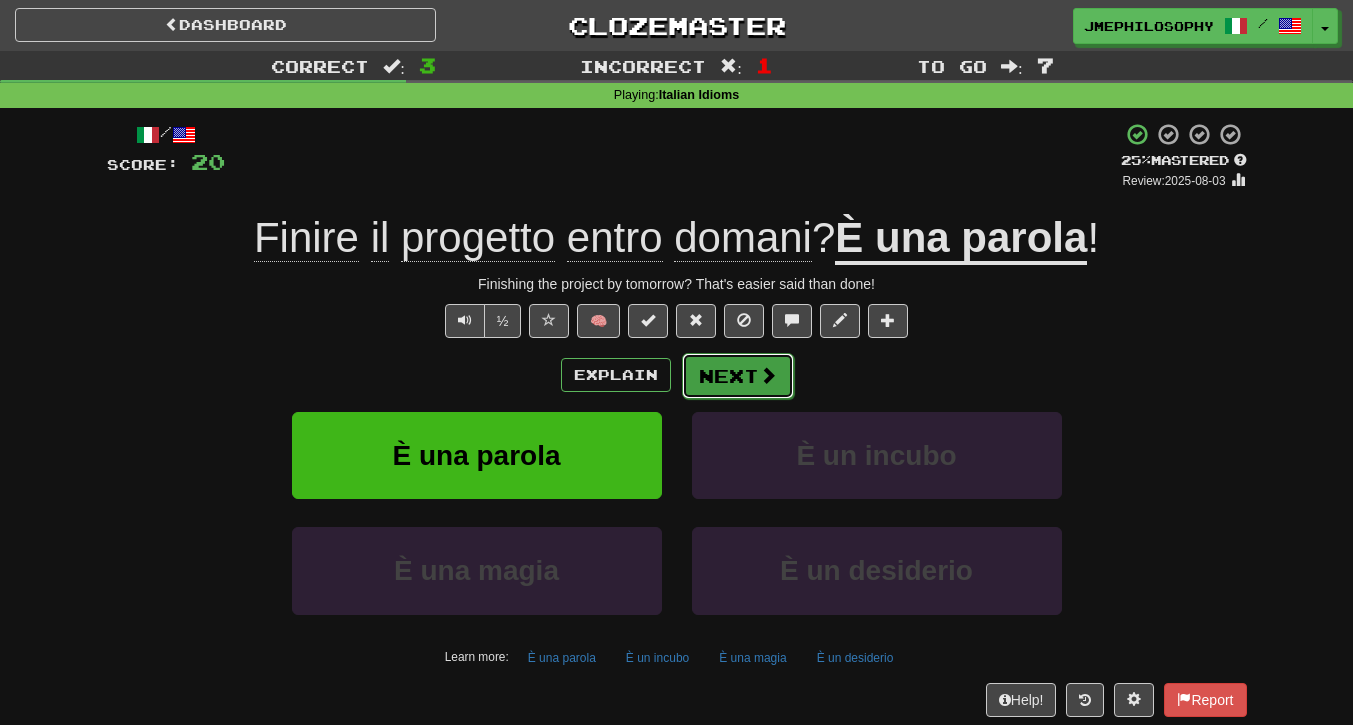 click on "Next" at bounding box center [738, 376] 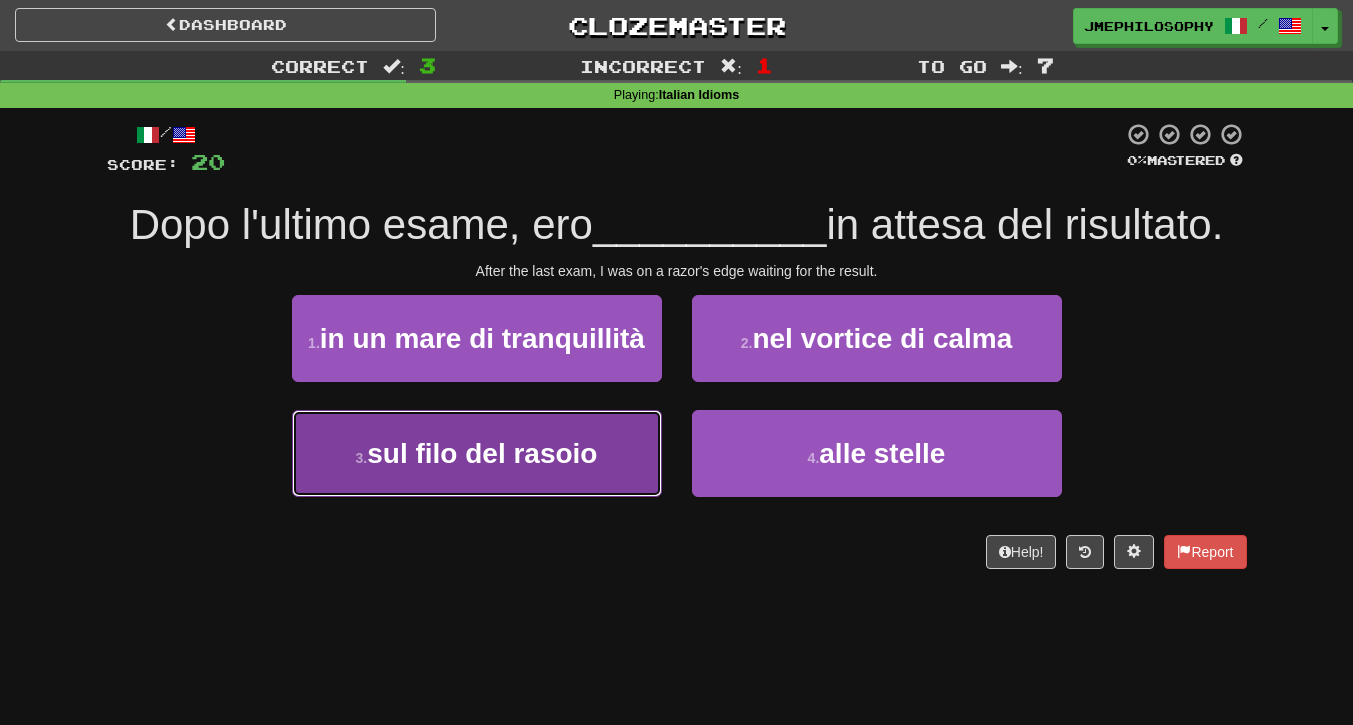 click on "sul filo del rasoio" at bounding box center [482, 453] 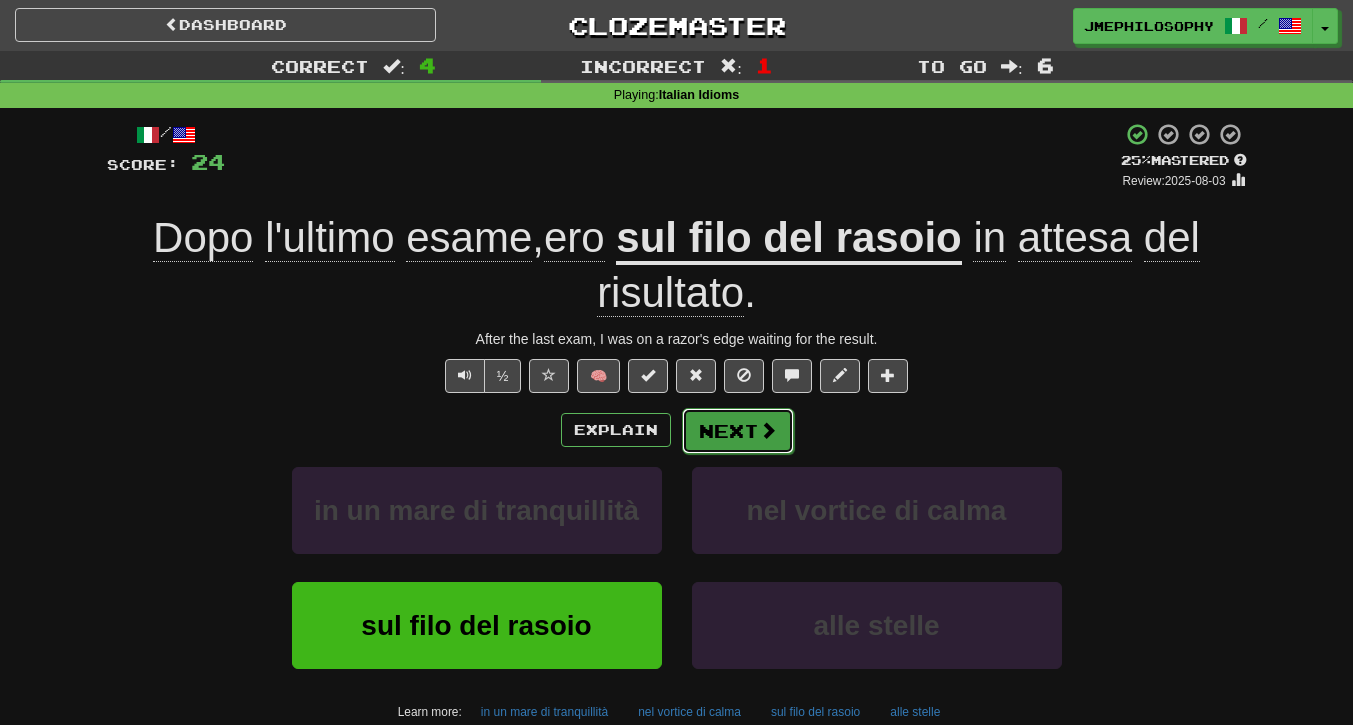 click on "Next" at bounding box center (738, 431) 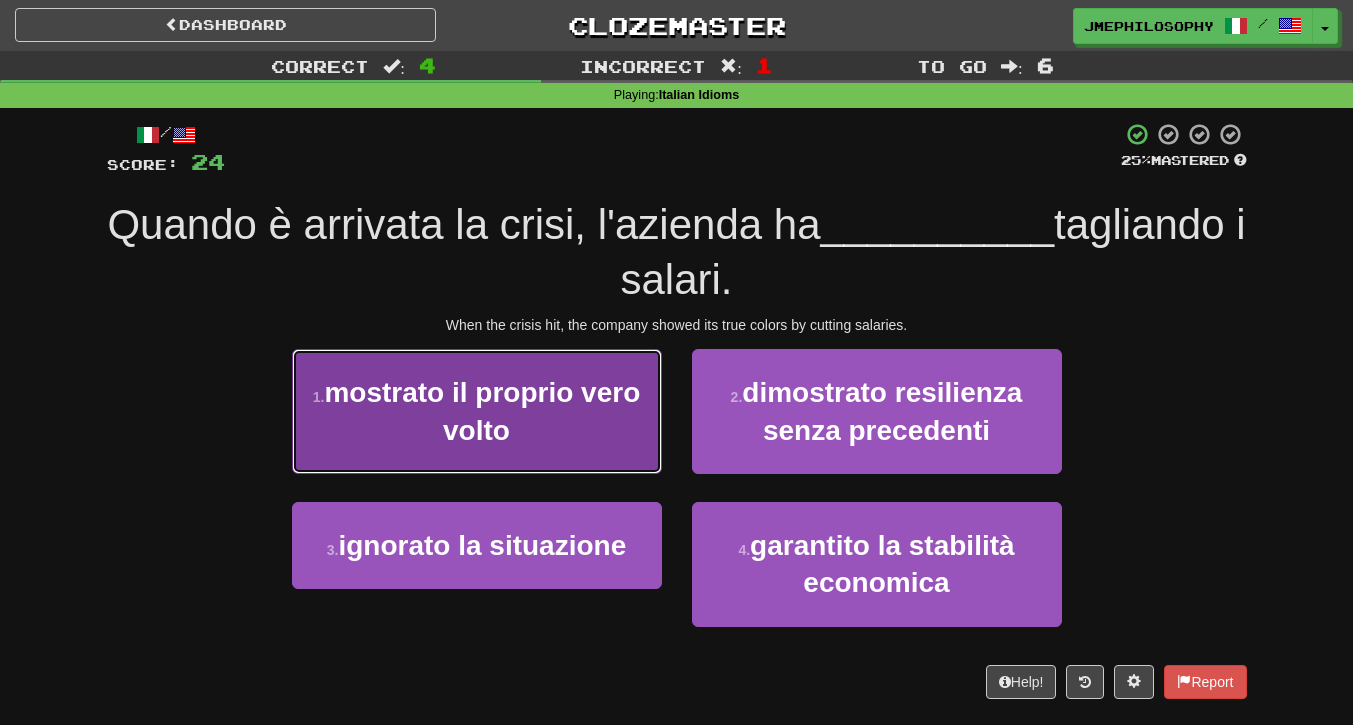 click on "1 .  mostrato il proprio vero volto" at bounding box center [477, 411] 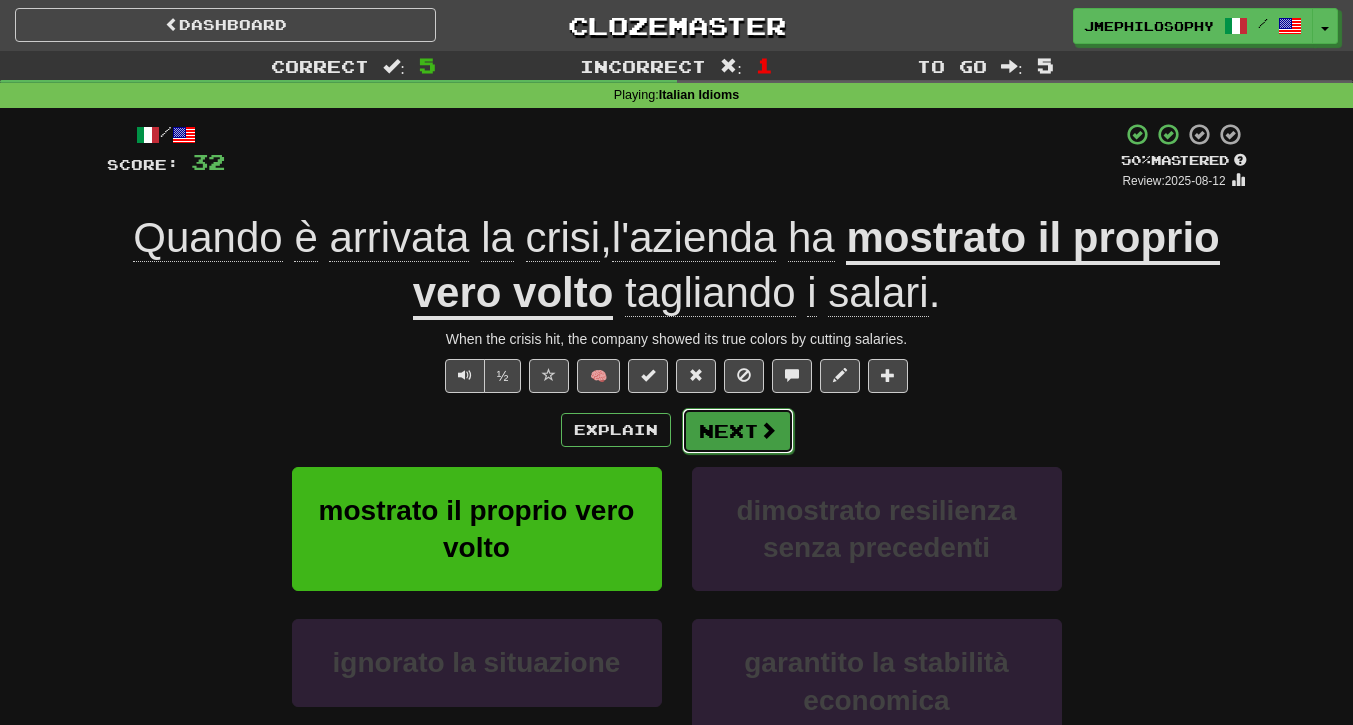 click on "Next" at bounding box center (738, 431) 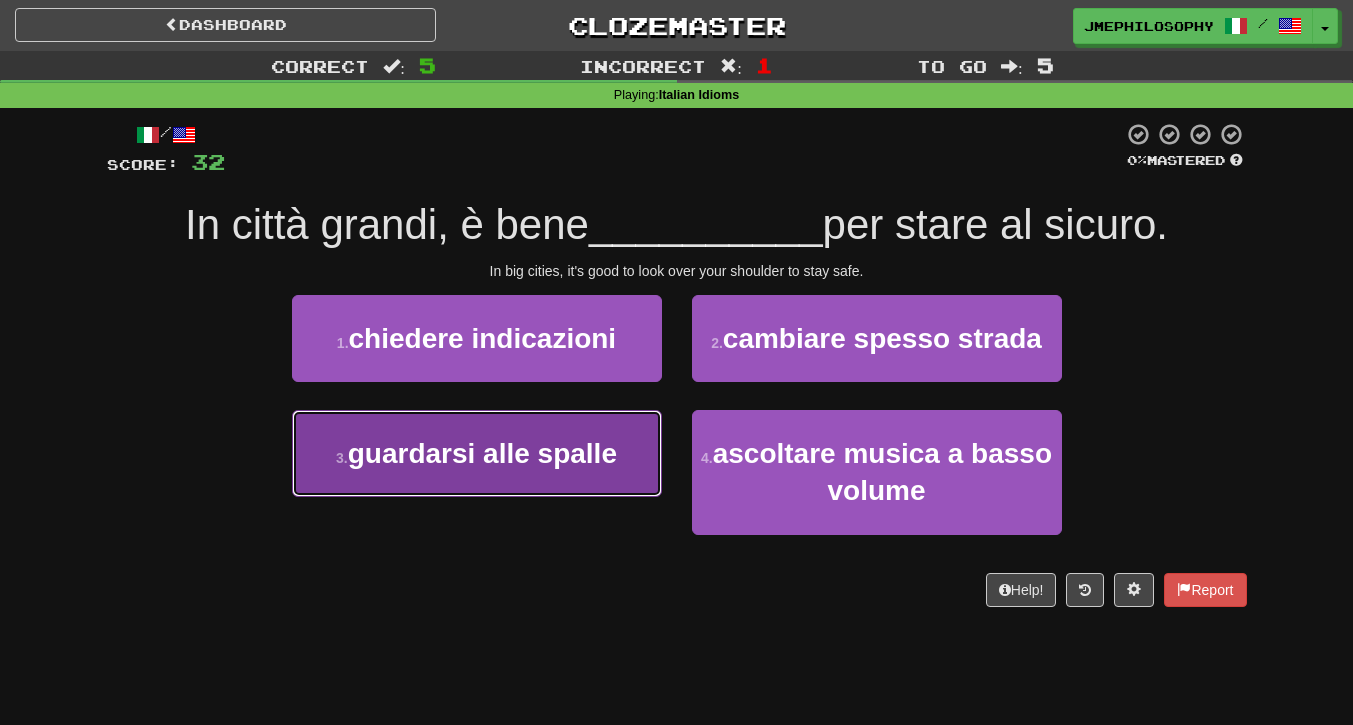 click on "guardarsi alle spalle" at bounding box center [482, 453] 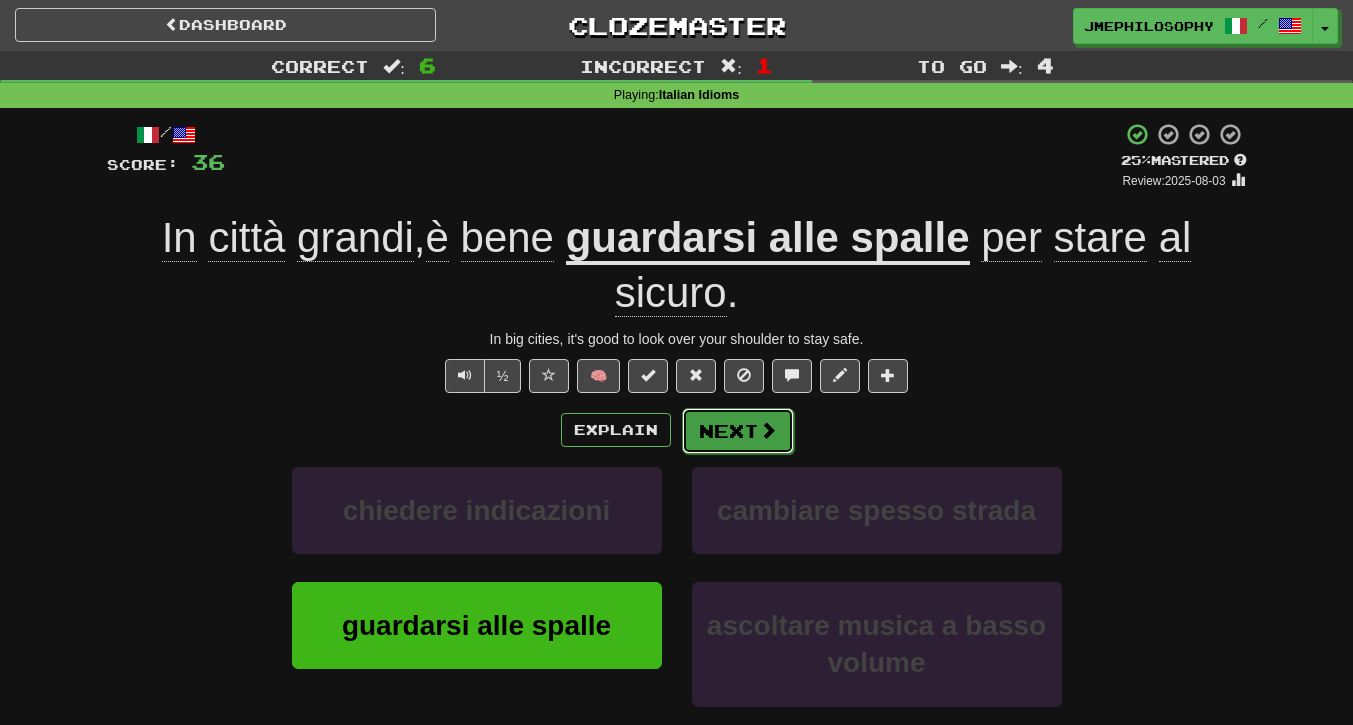 click on "Next" at bounding box center (738, 431) 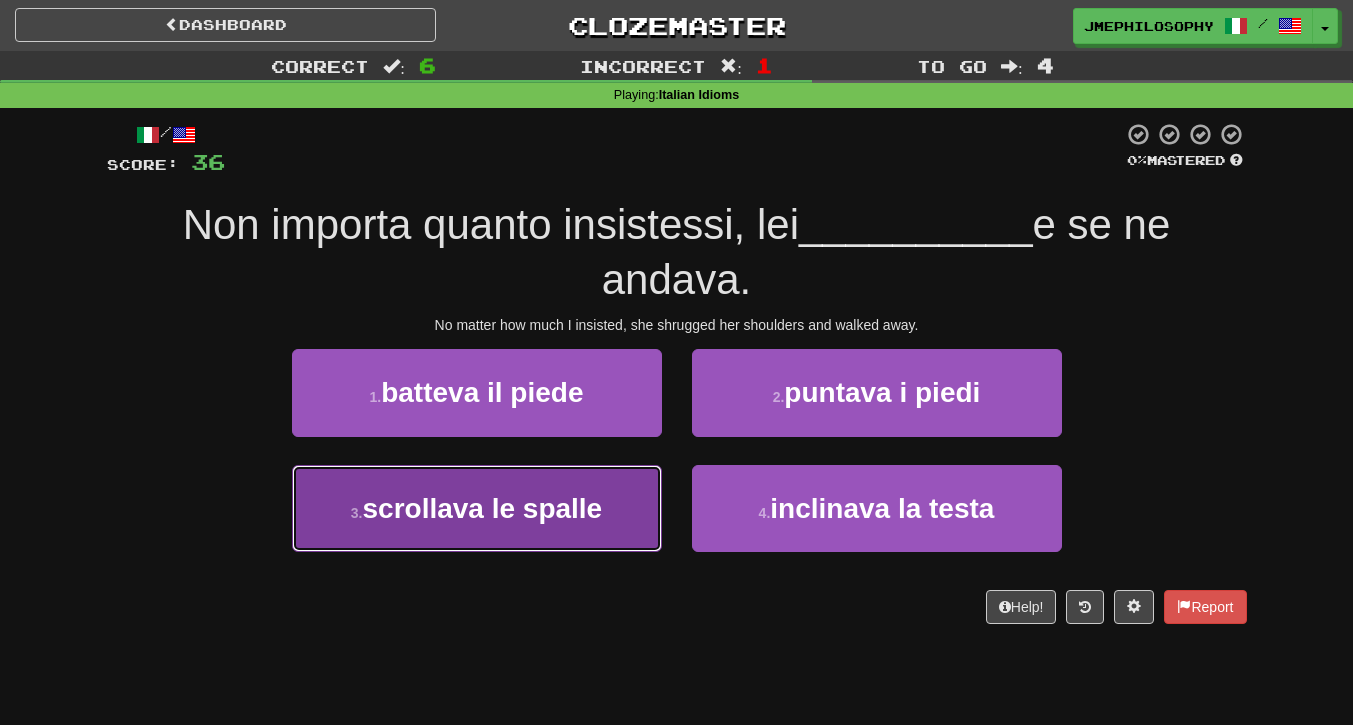 click on "scrollava le spalle" at bounding box center (482, 508) 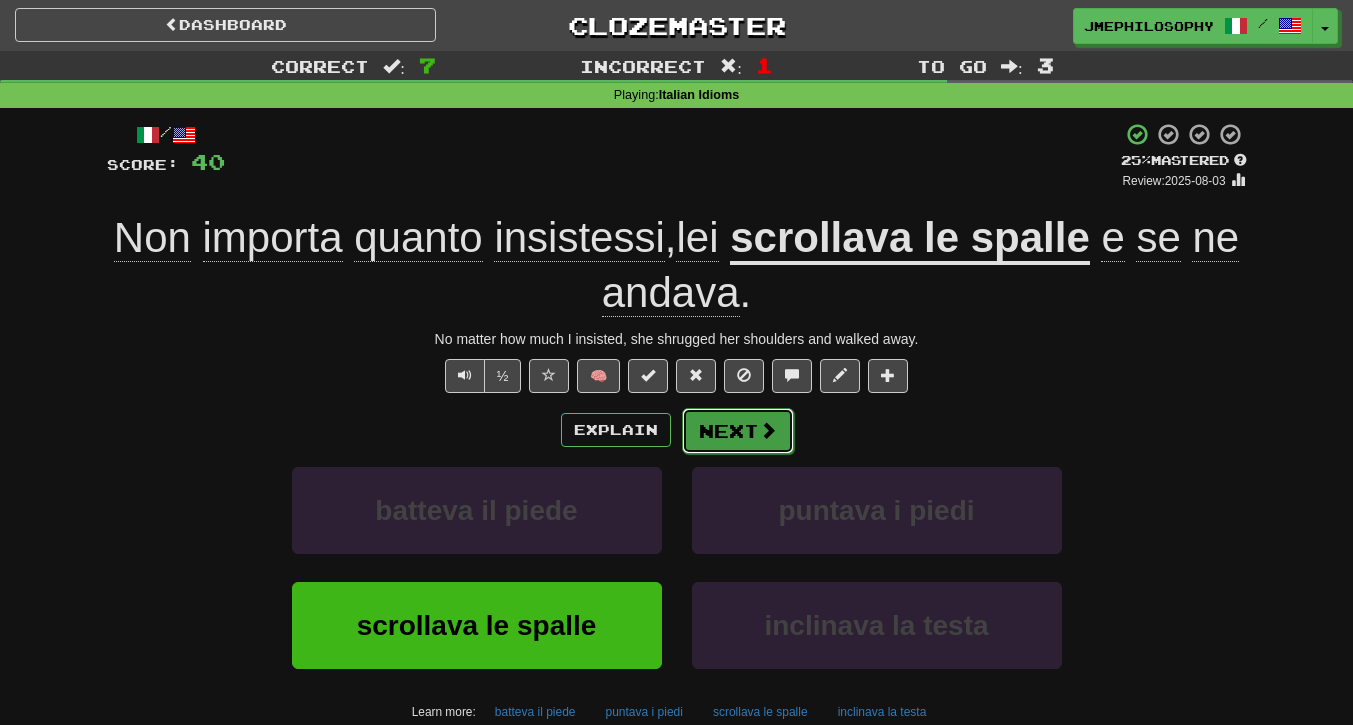 click on "Next" at bounding box center (738, 431) 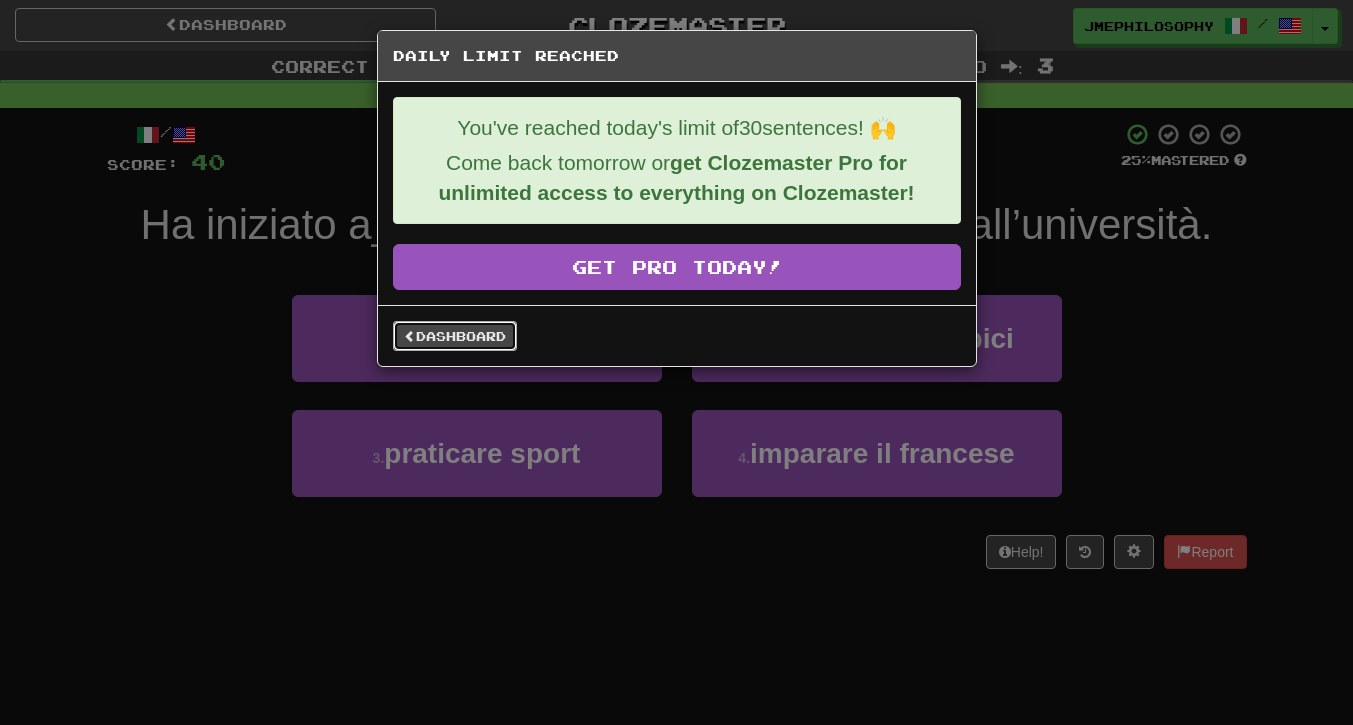 click on "Dashboard" at bounding box center (455, 336) 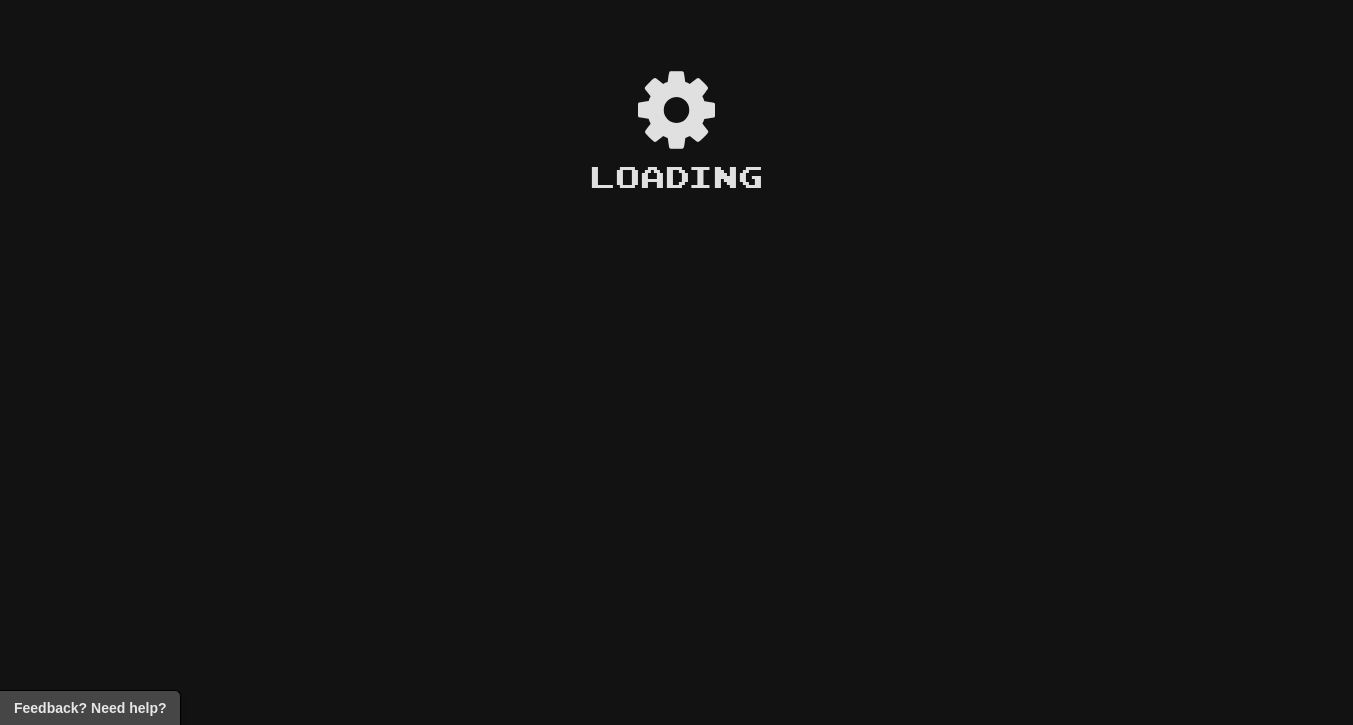 scroll, scrollTop: 0, scrollLeft: 0, axis: both 